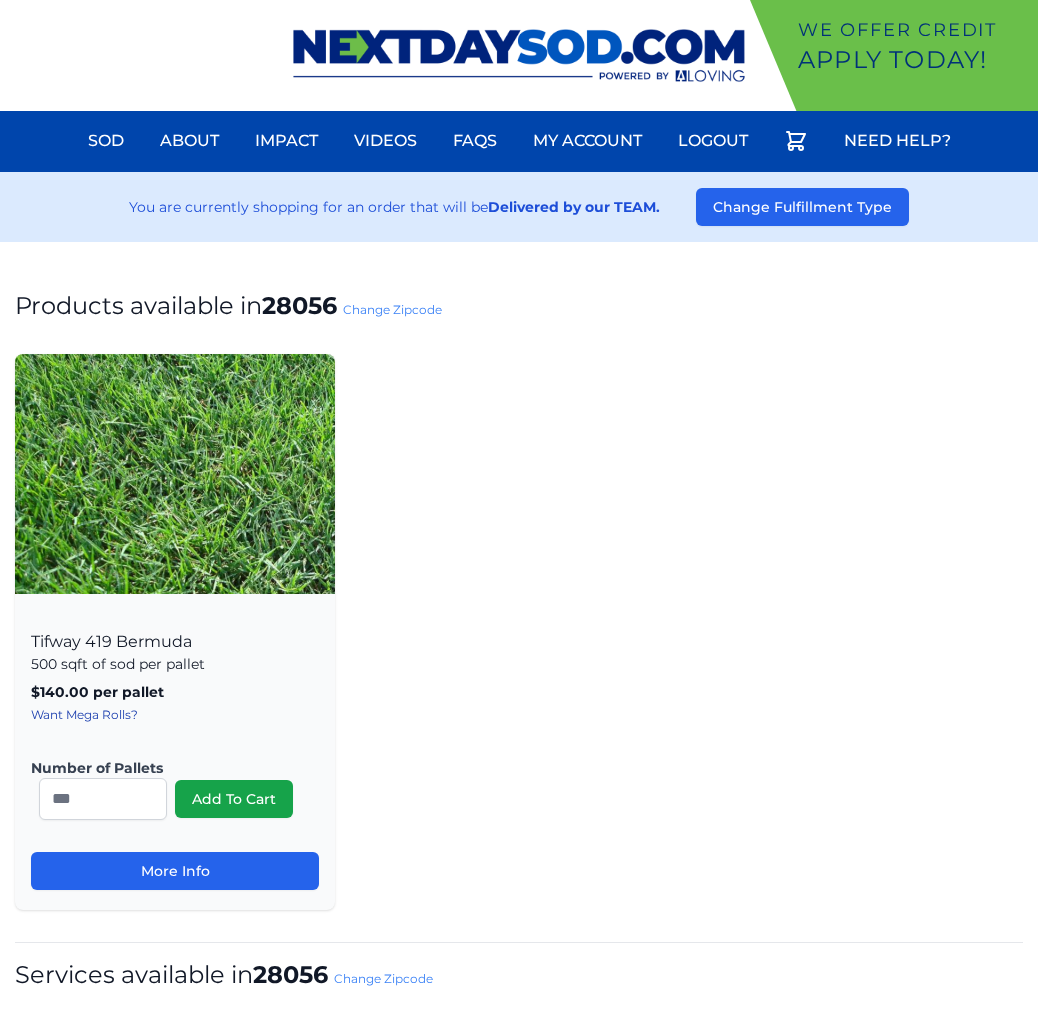 scroll, scrollTop: 0, scrollLeft: 0, axis: both 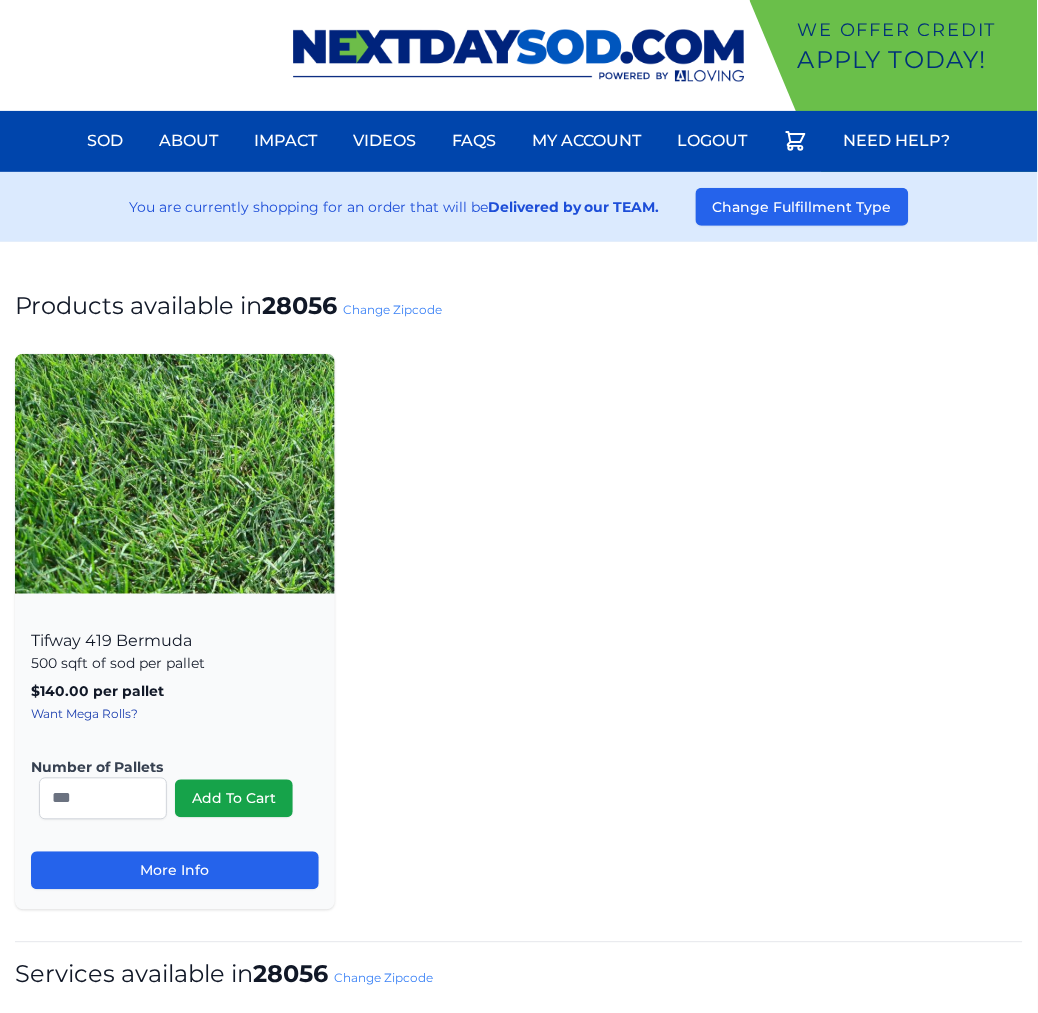click on "Change Zipcode" at bounding box center [392, 309] 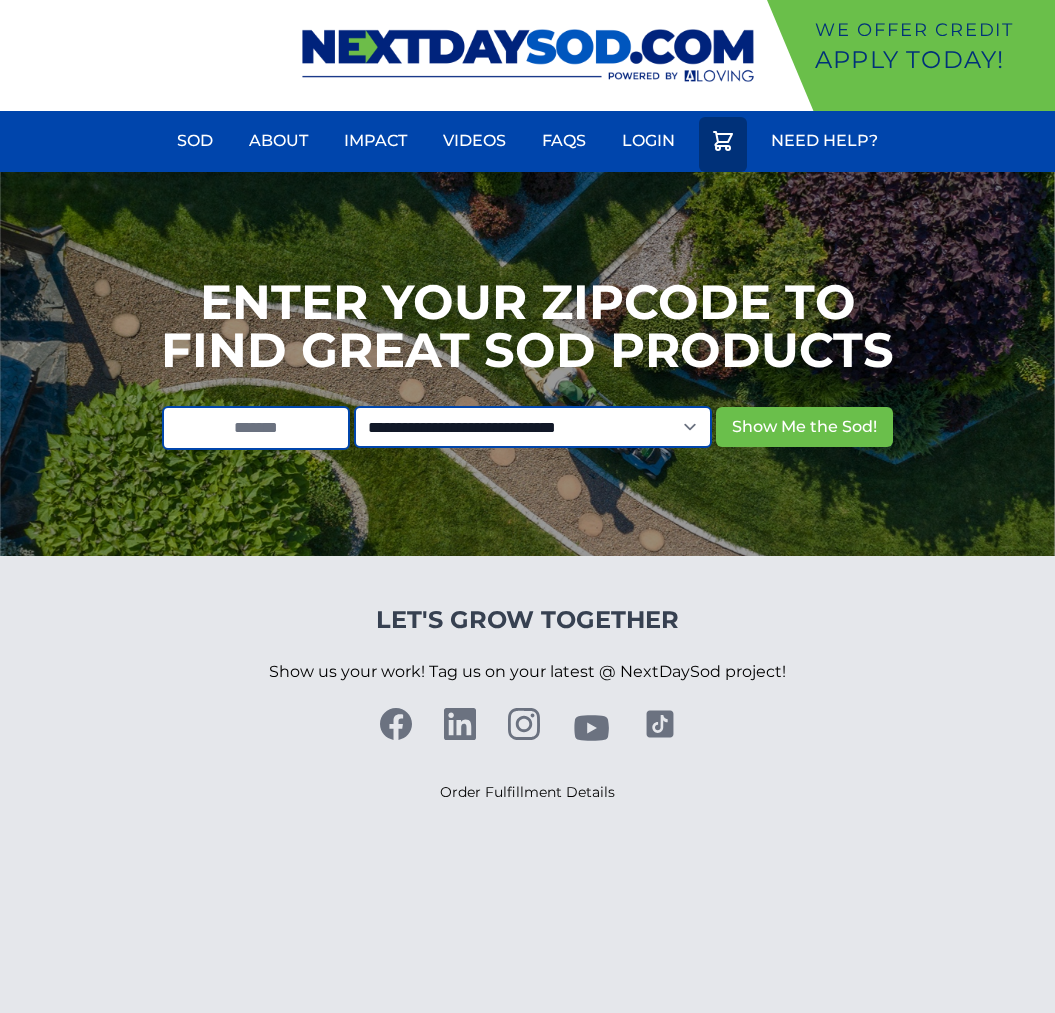 scroll, scrollTop: 0, scrollLeft: 0, axis: both 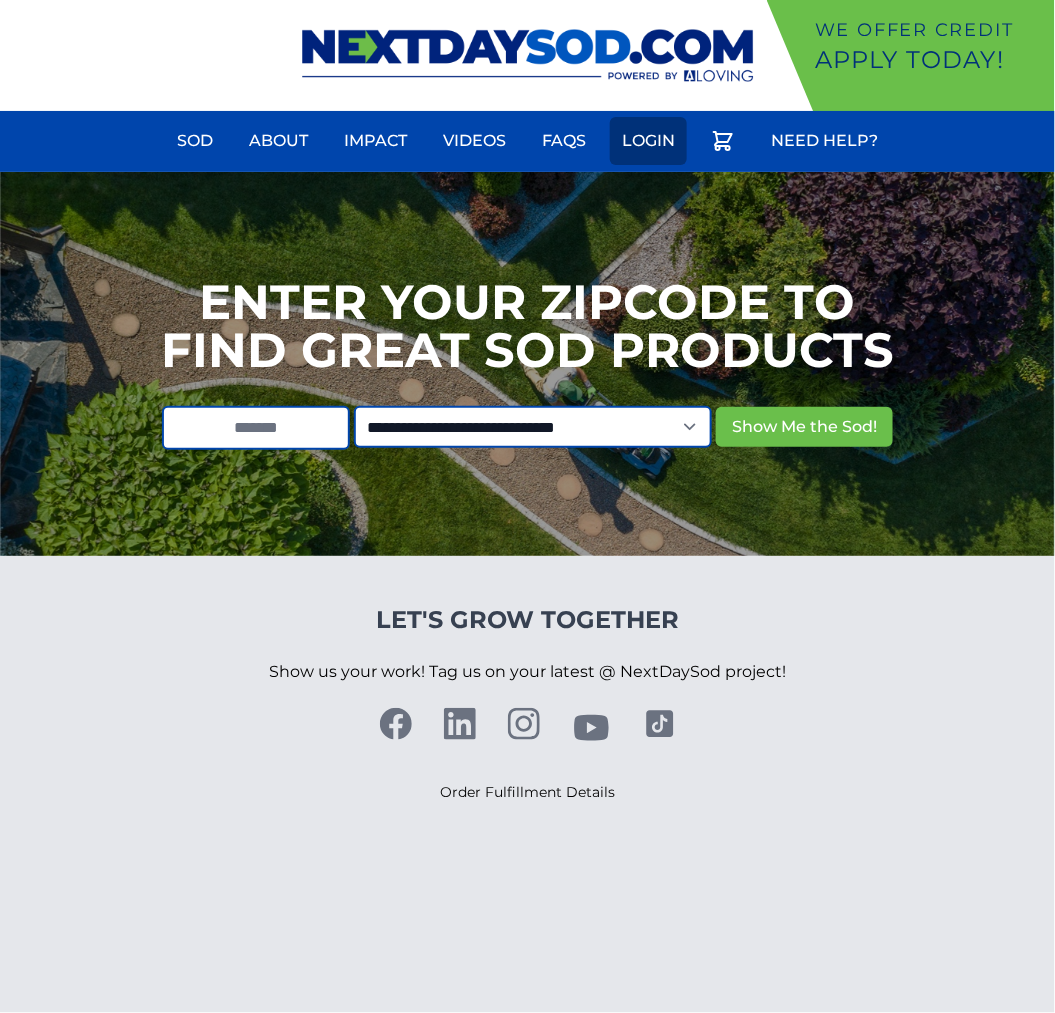 click on "Login" at bounding box center (648, 141) 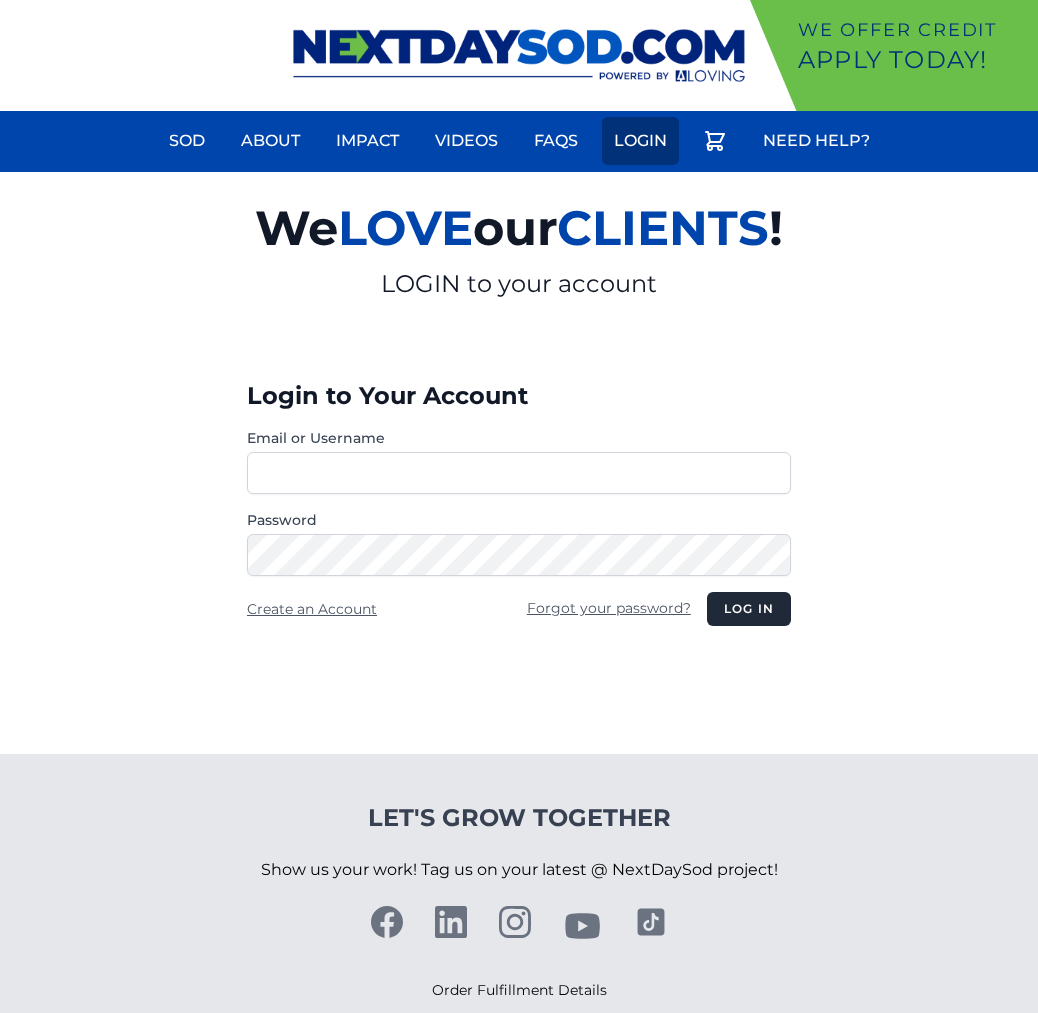 scroll, scrollTop: 0, scrollLeft: 0, axis: both 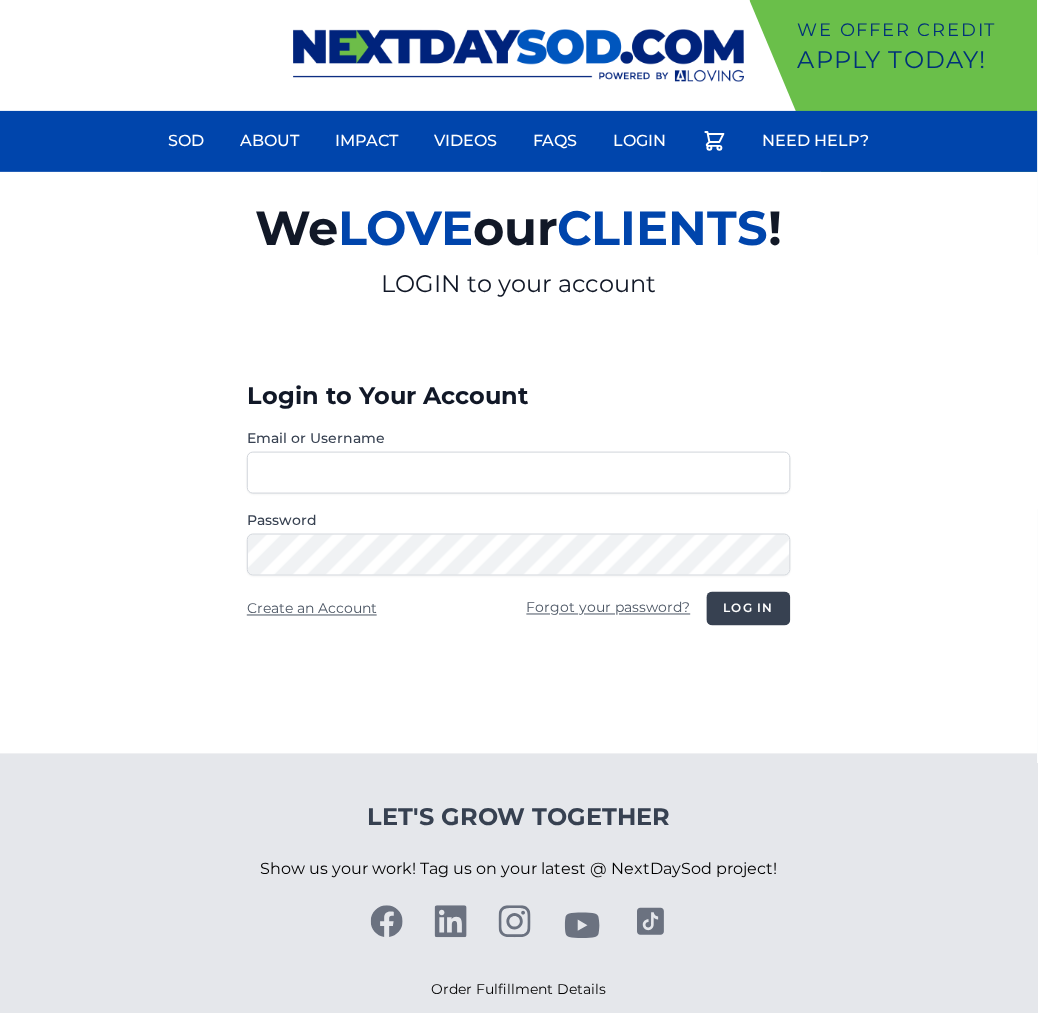 type on "**********" 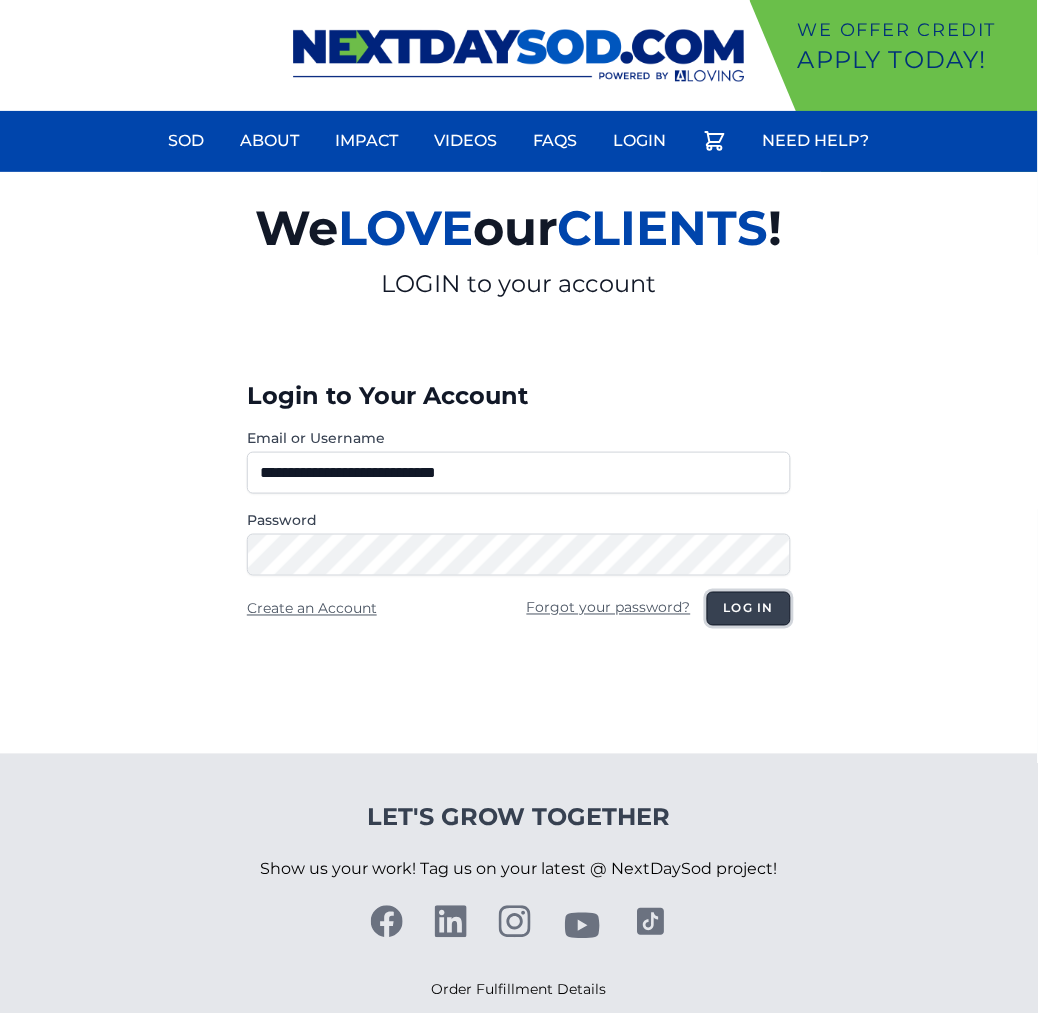 click on "Log in" at bounding box center (749, 609) 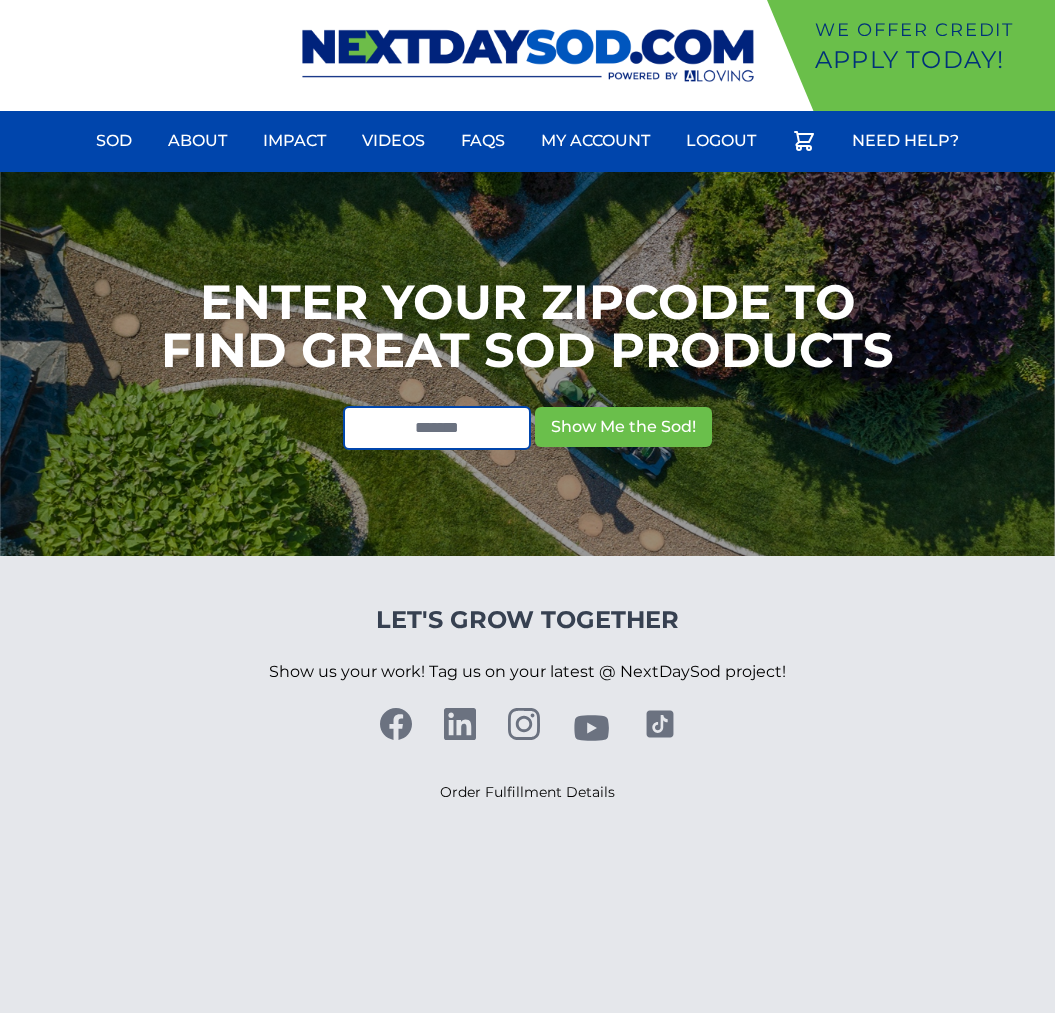 scroll, scrollTop: 0, scrollLeft: 0, axis: both 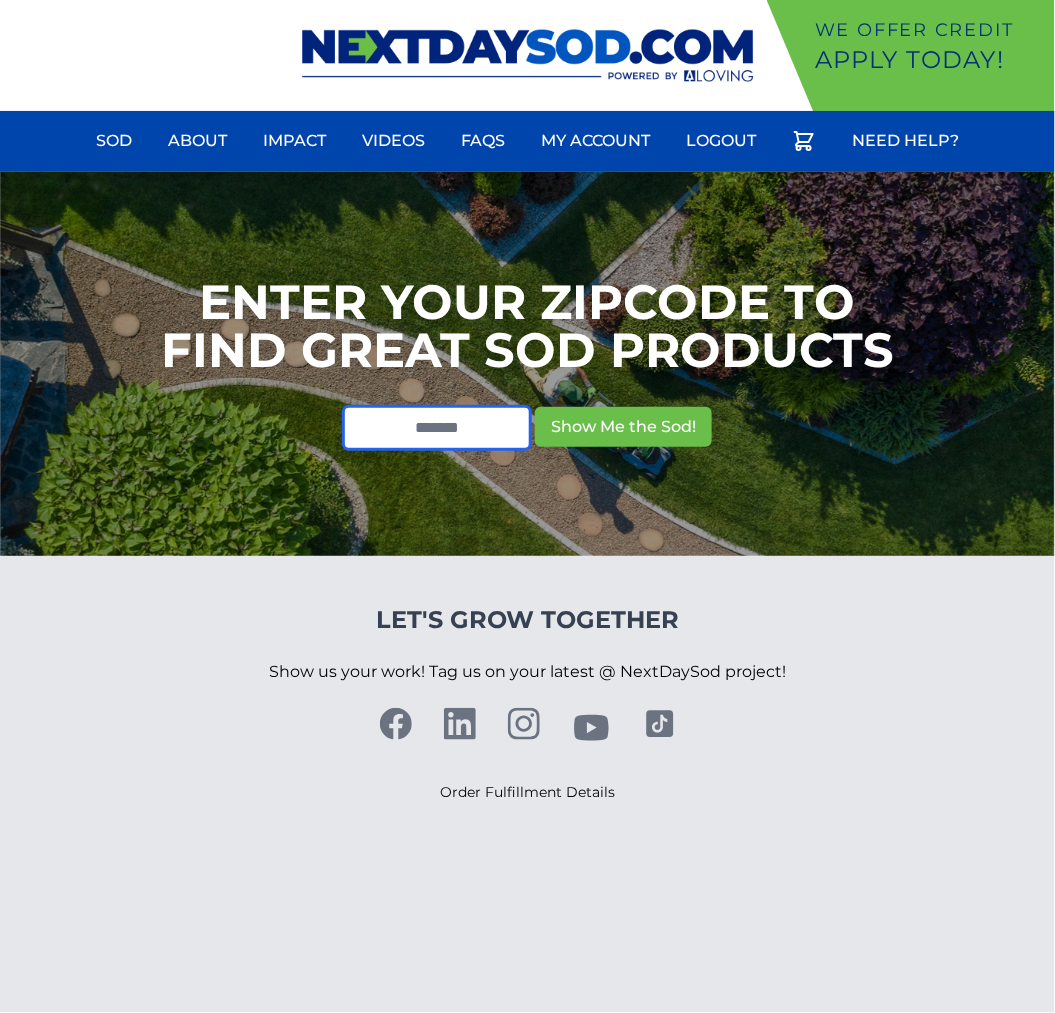 click at bounding box center (437, 428) 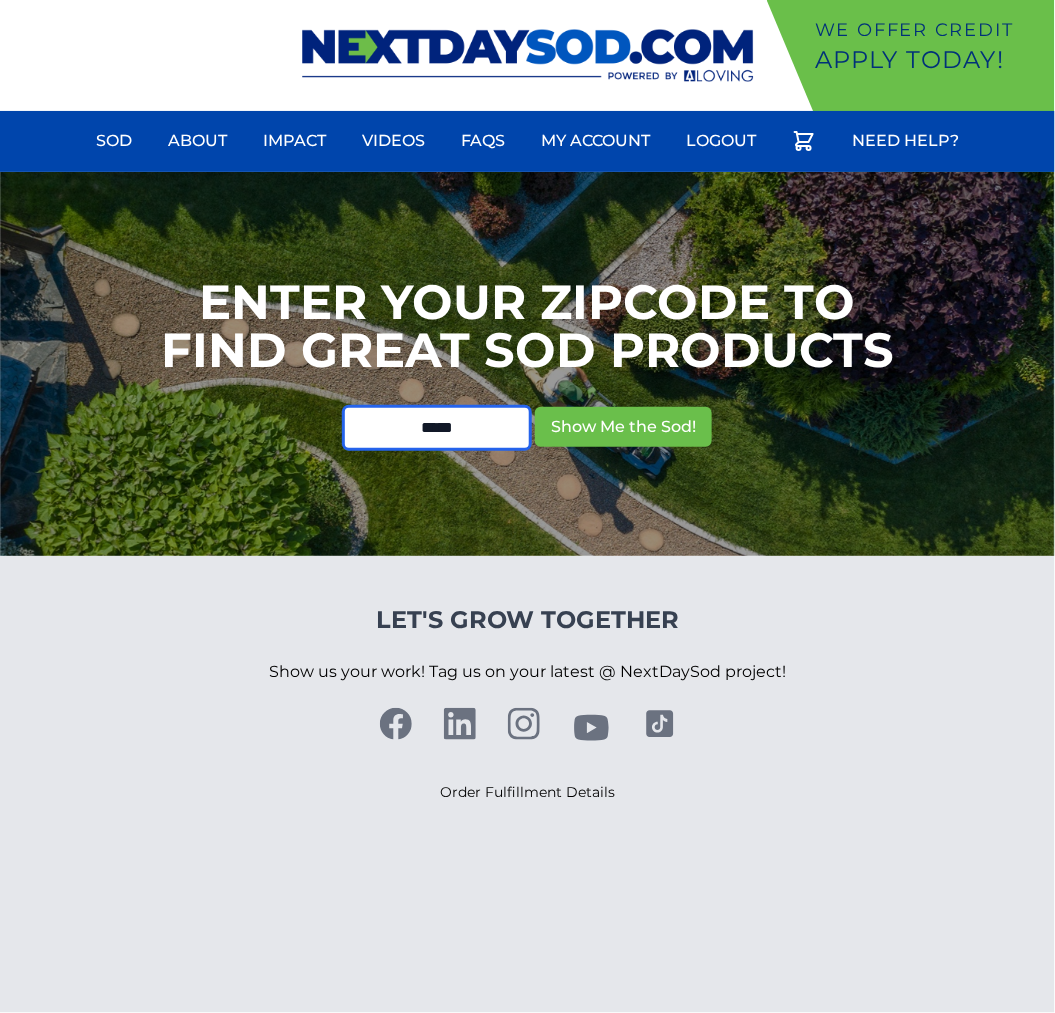 type on "*****" 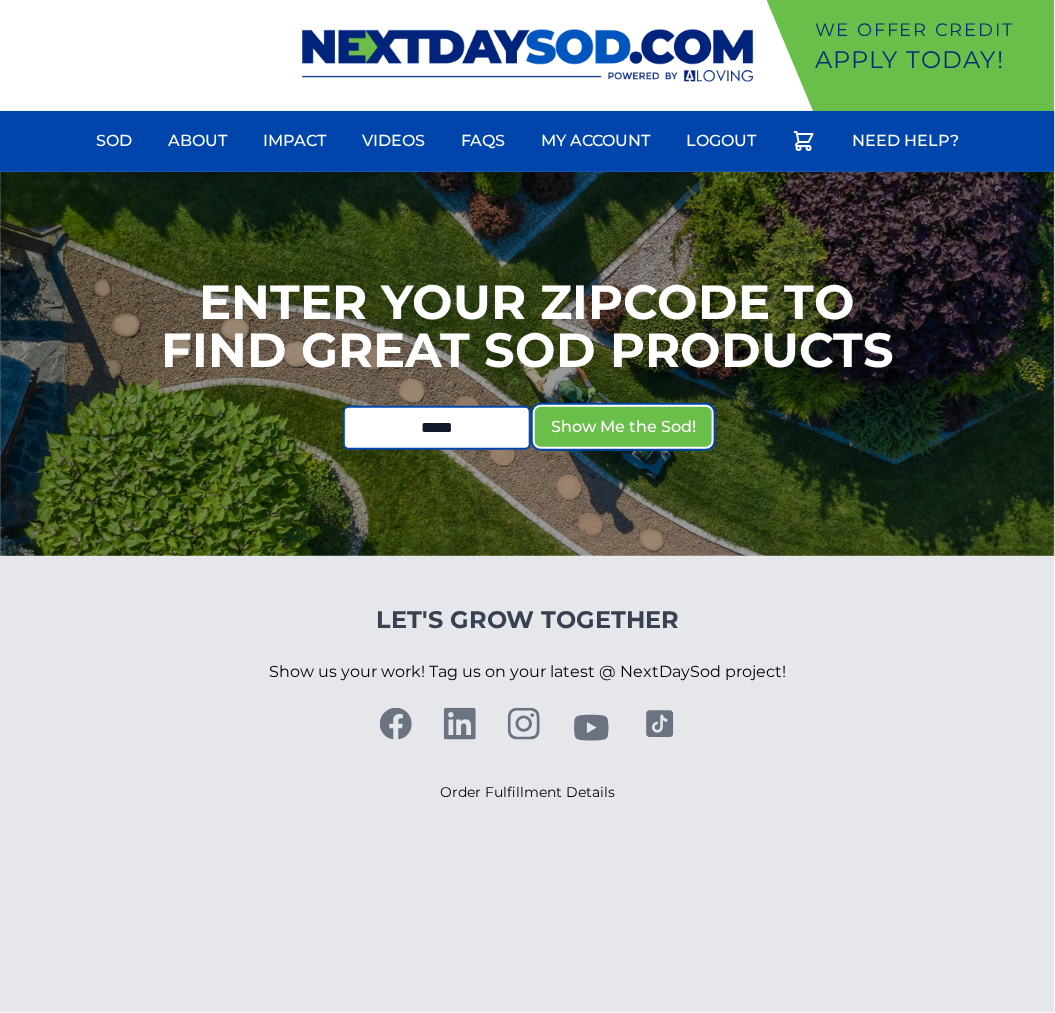 type 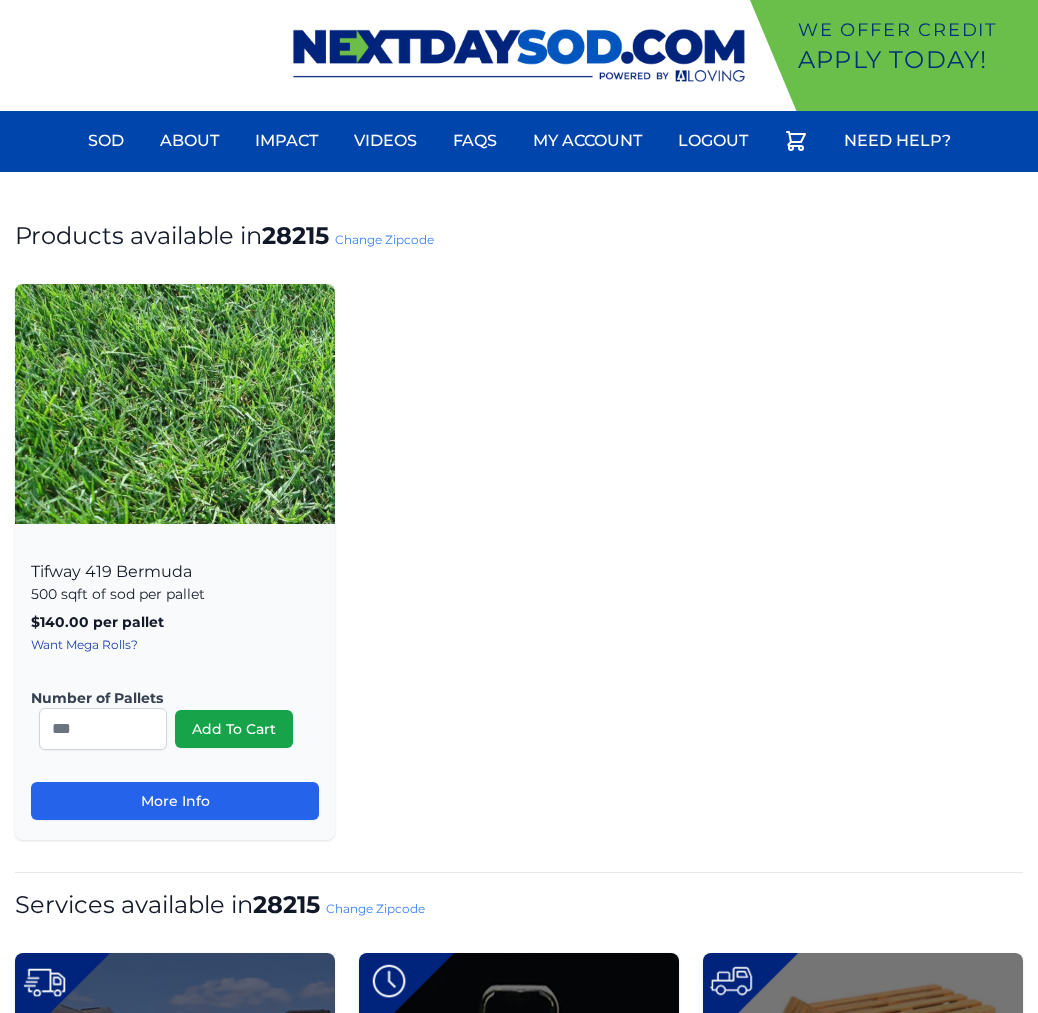 scroll, scrollTop: 0, scrollLeft: 0, axis: both 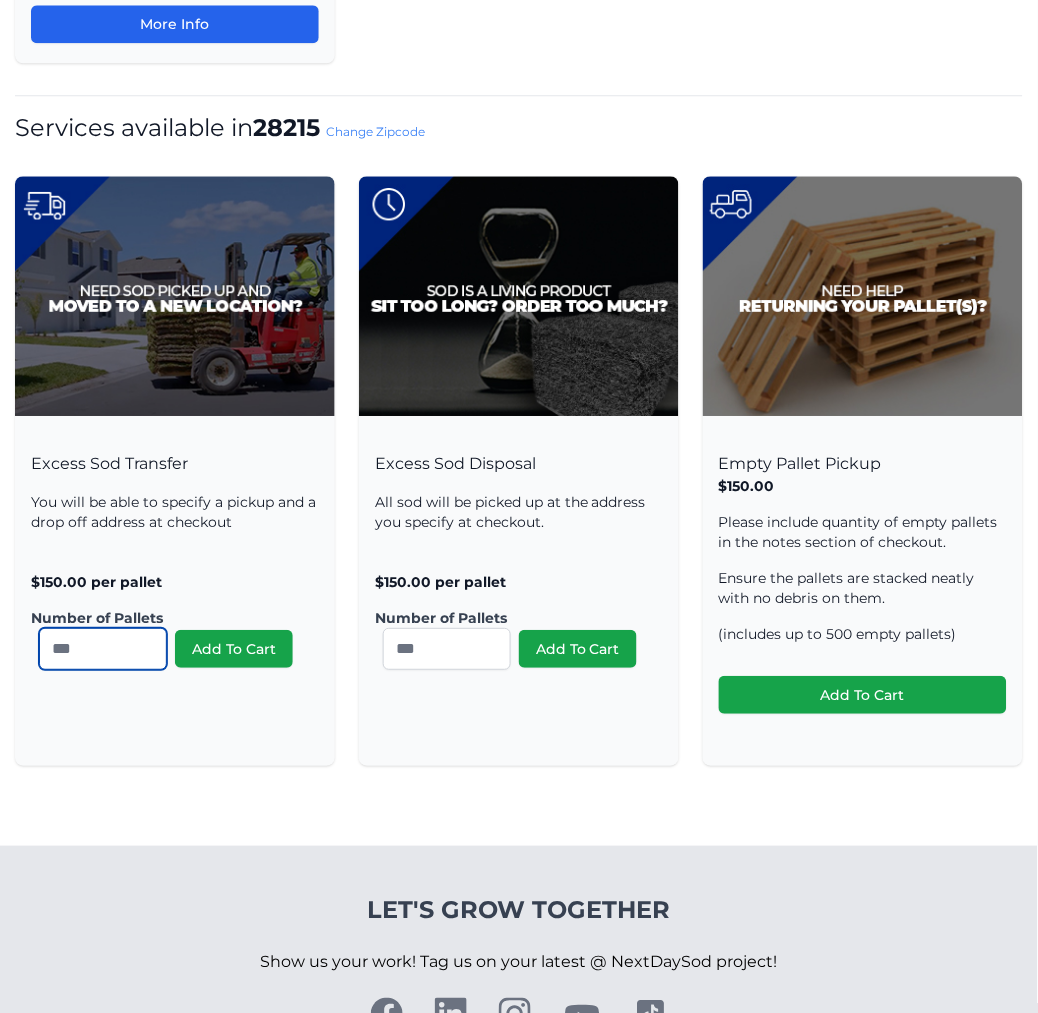 drag, startPoint x: 106, startPoint y: 655, endPoint x: -92, endPoint y: 644, distance: 198.30531 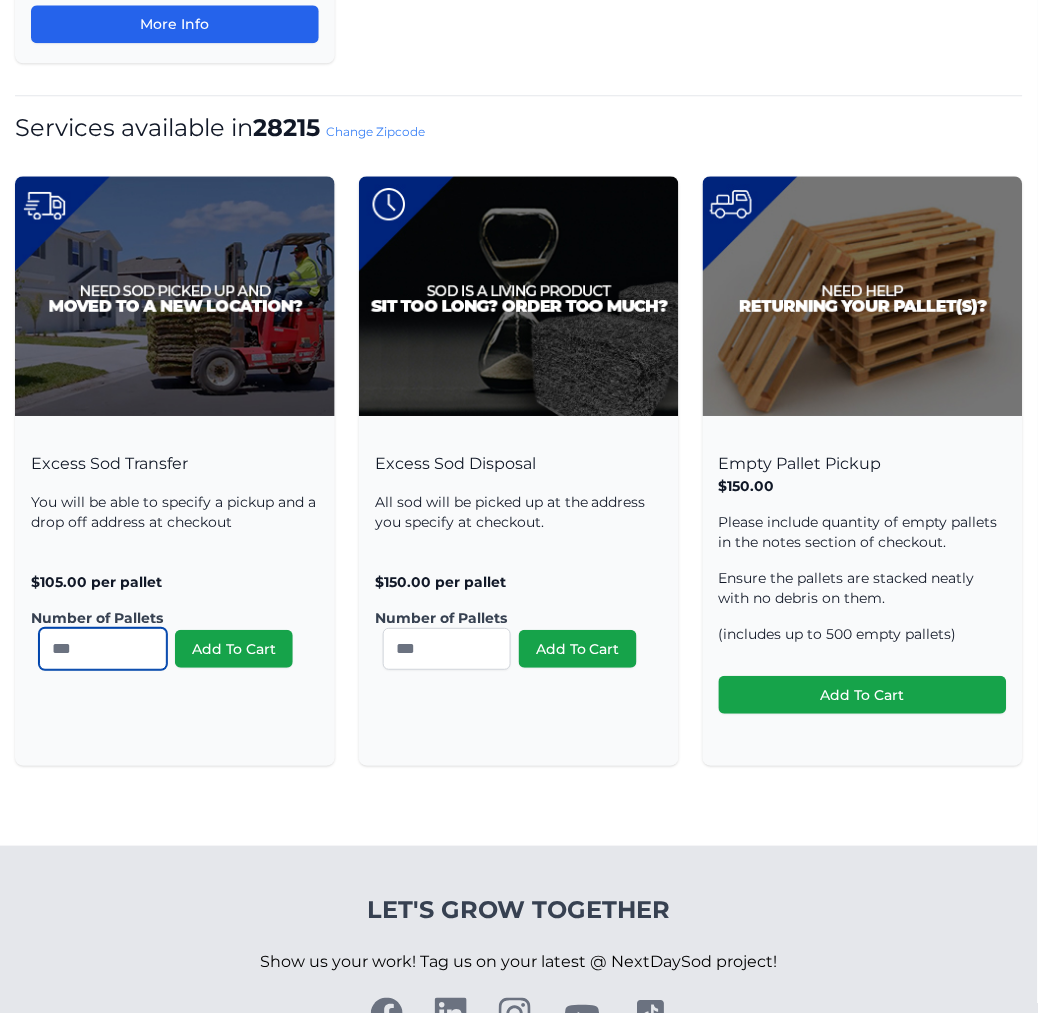 type on "**" 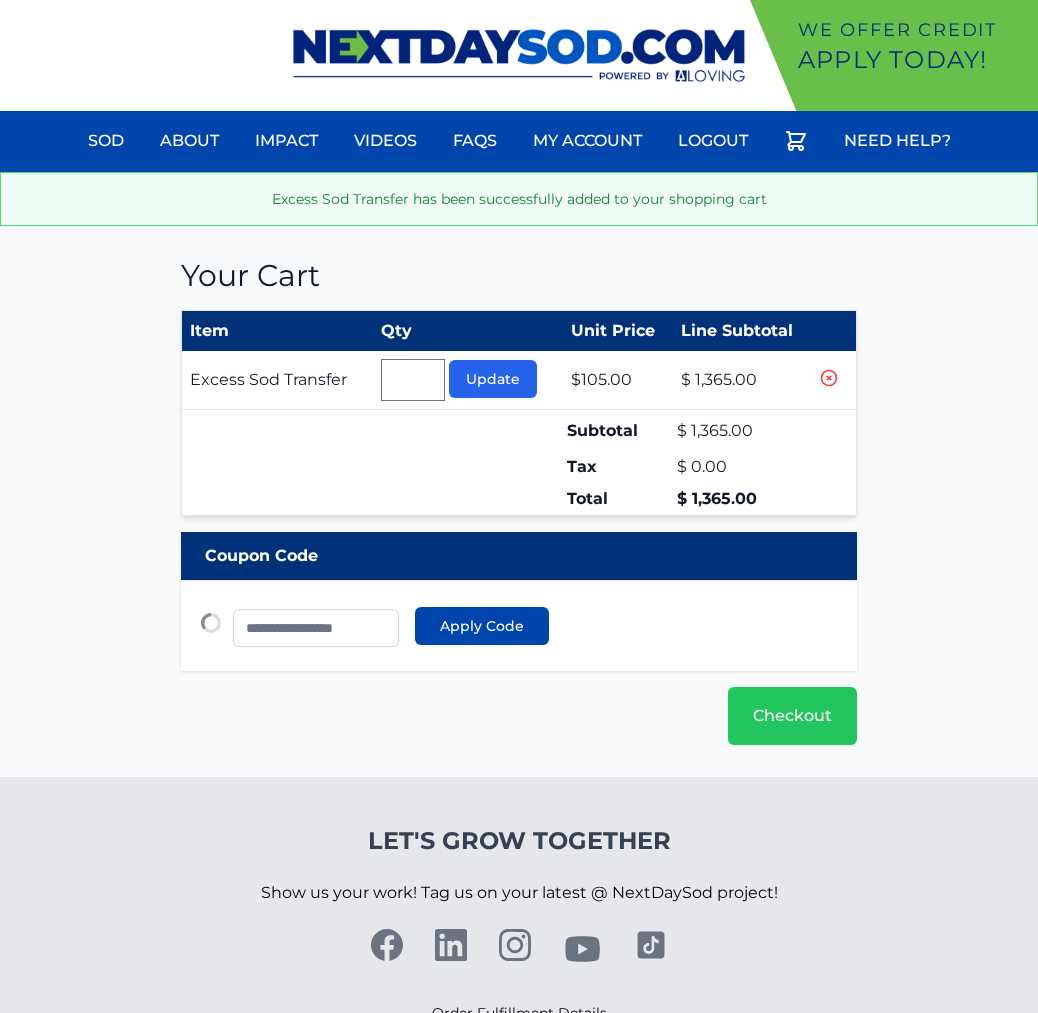 type 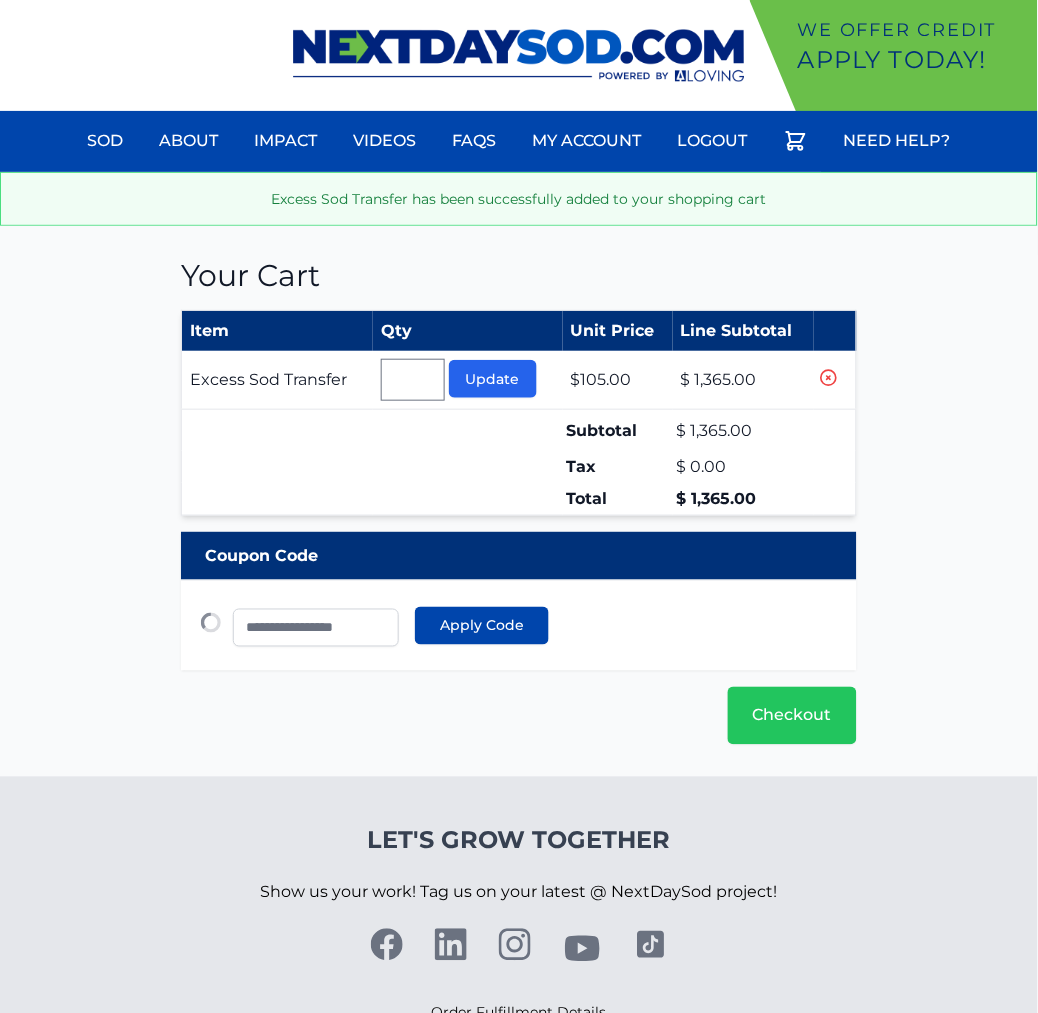 scroll, scrollTop: 0, scrollLeft: 0, axis: both 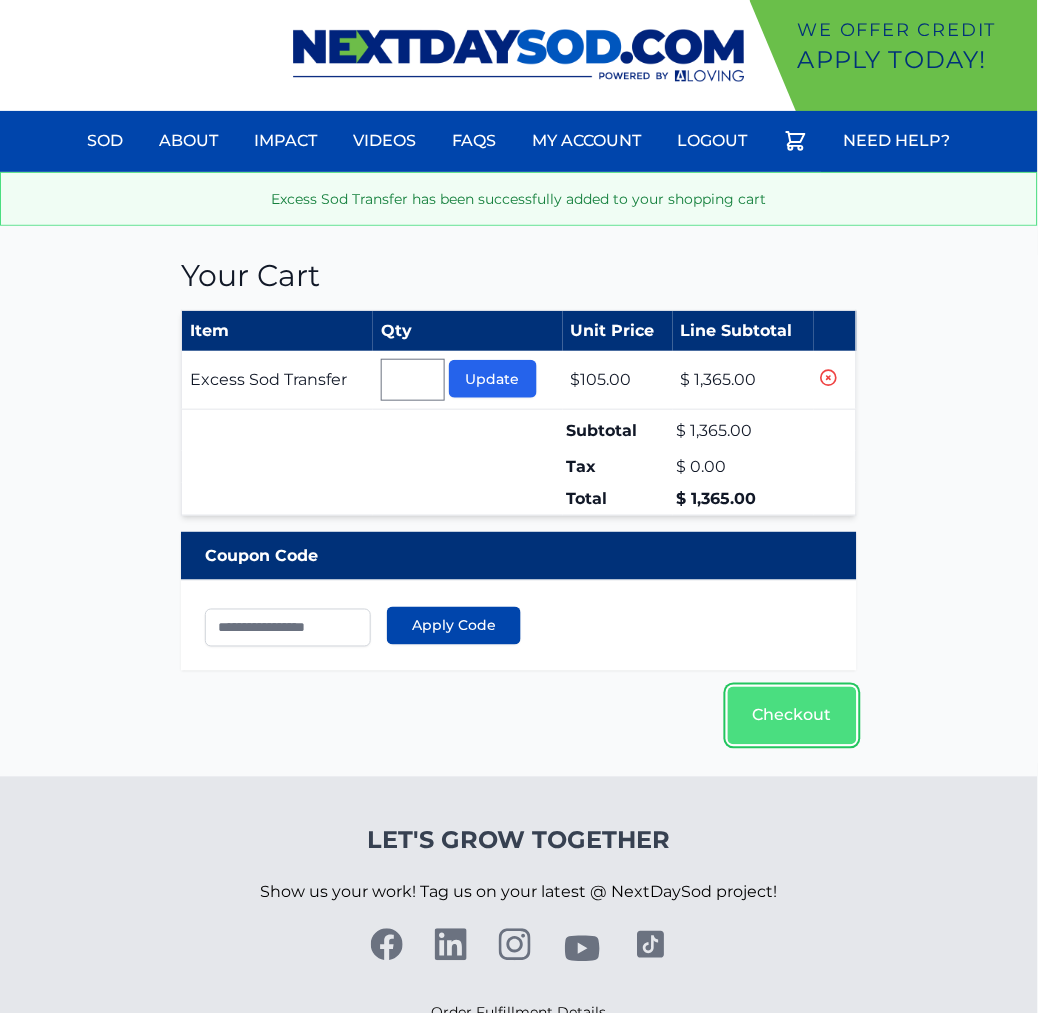 click on "Checkout" at bounding box center (792, 716) 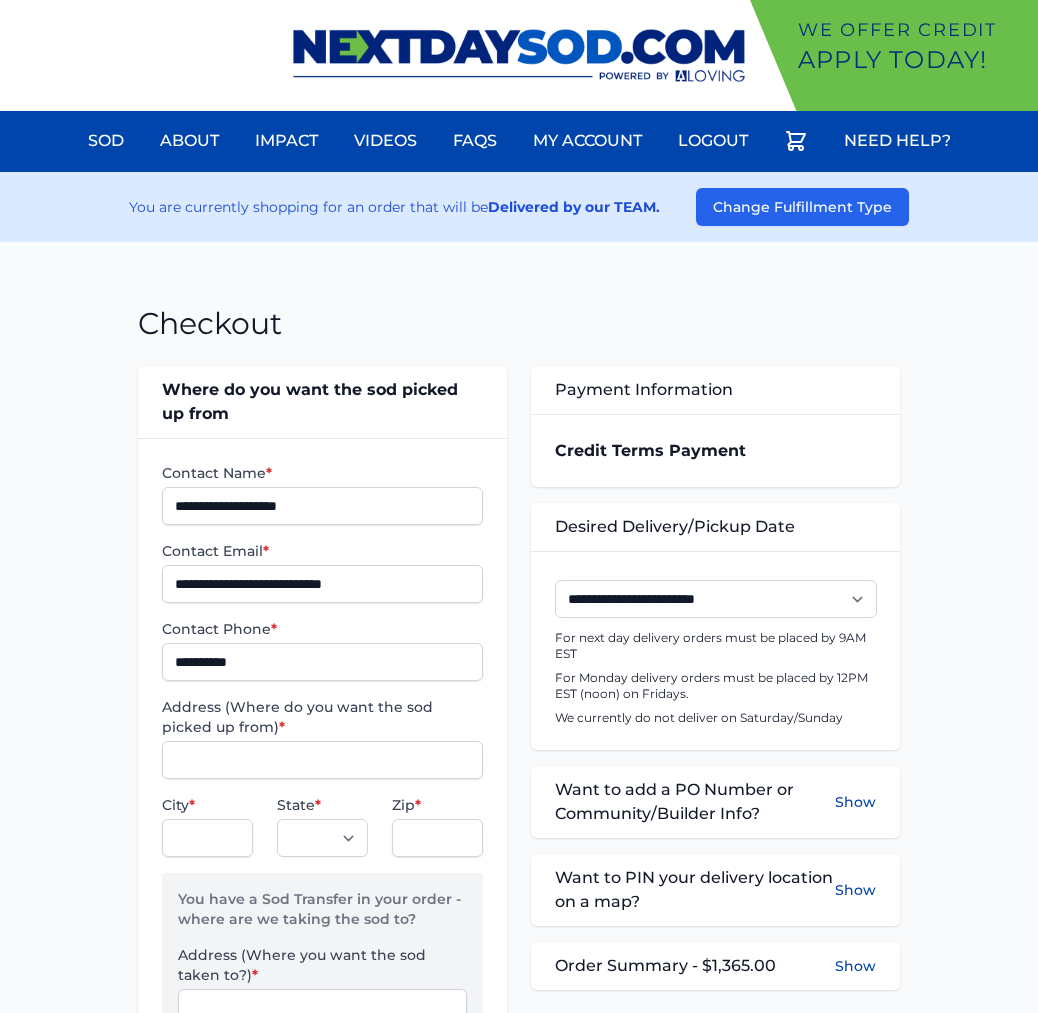 scroll, scrollTop: 0, scrollLeft: 0, axis: both 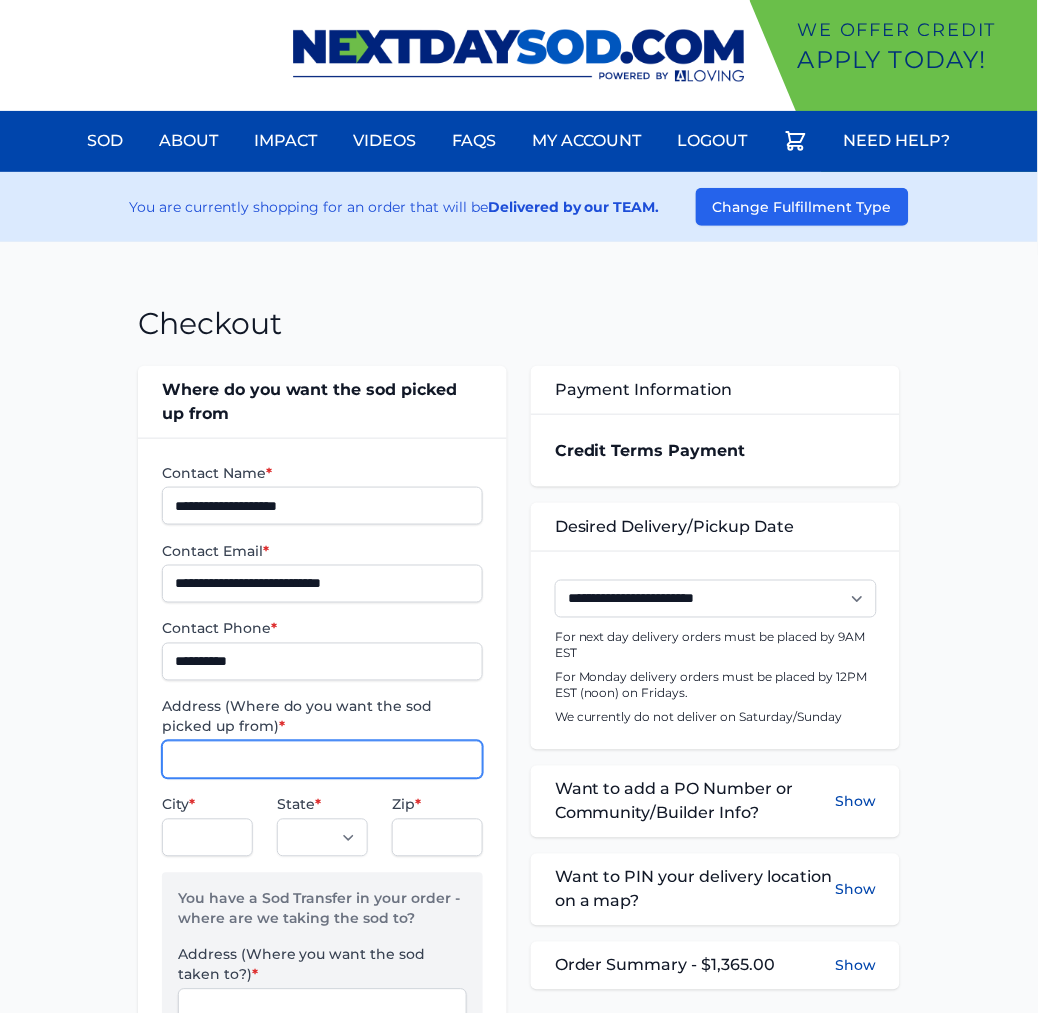 click on "Address (Where do you want the sod picked up from)
*" at bounding box center (322, 760) 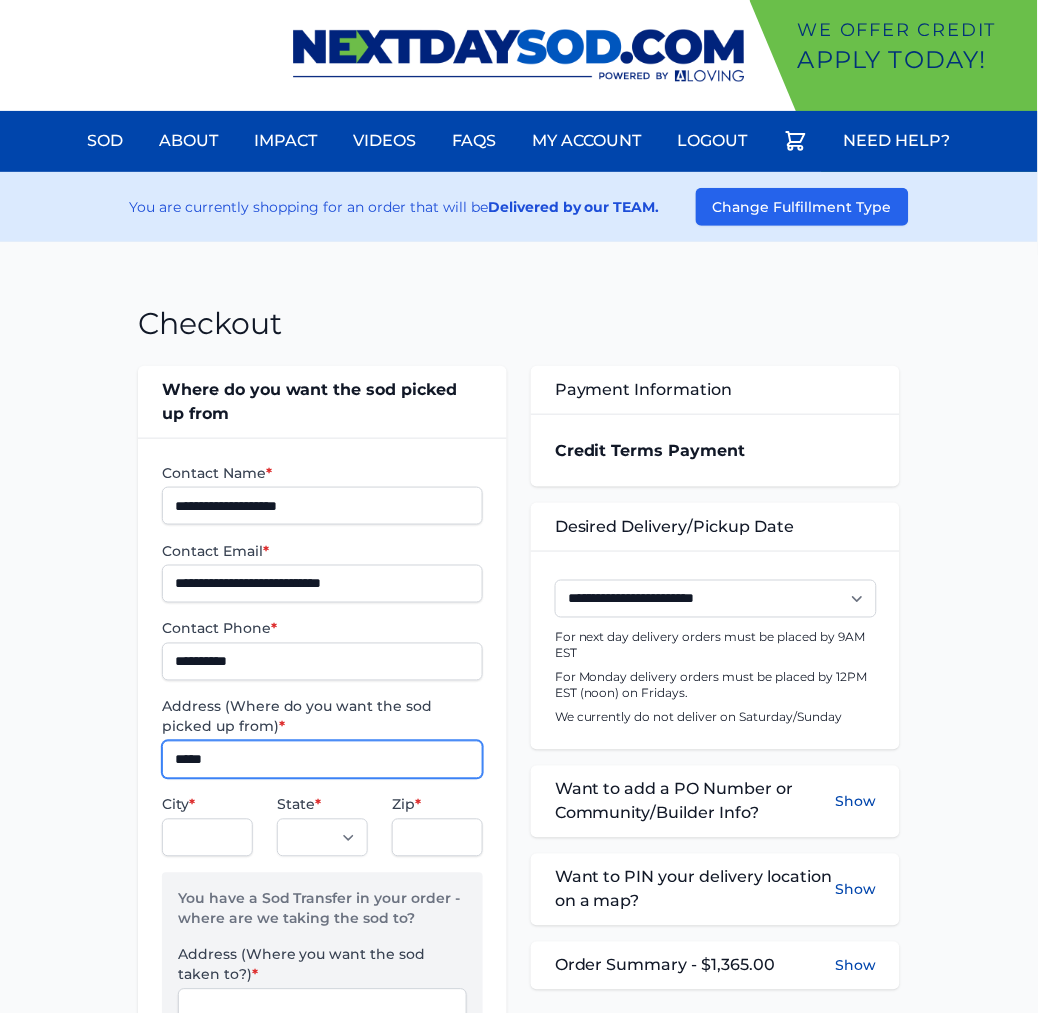 type on "**********" 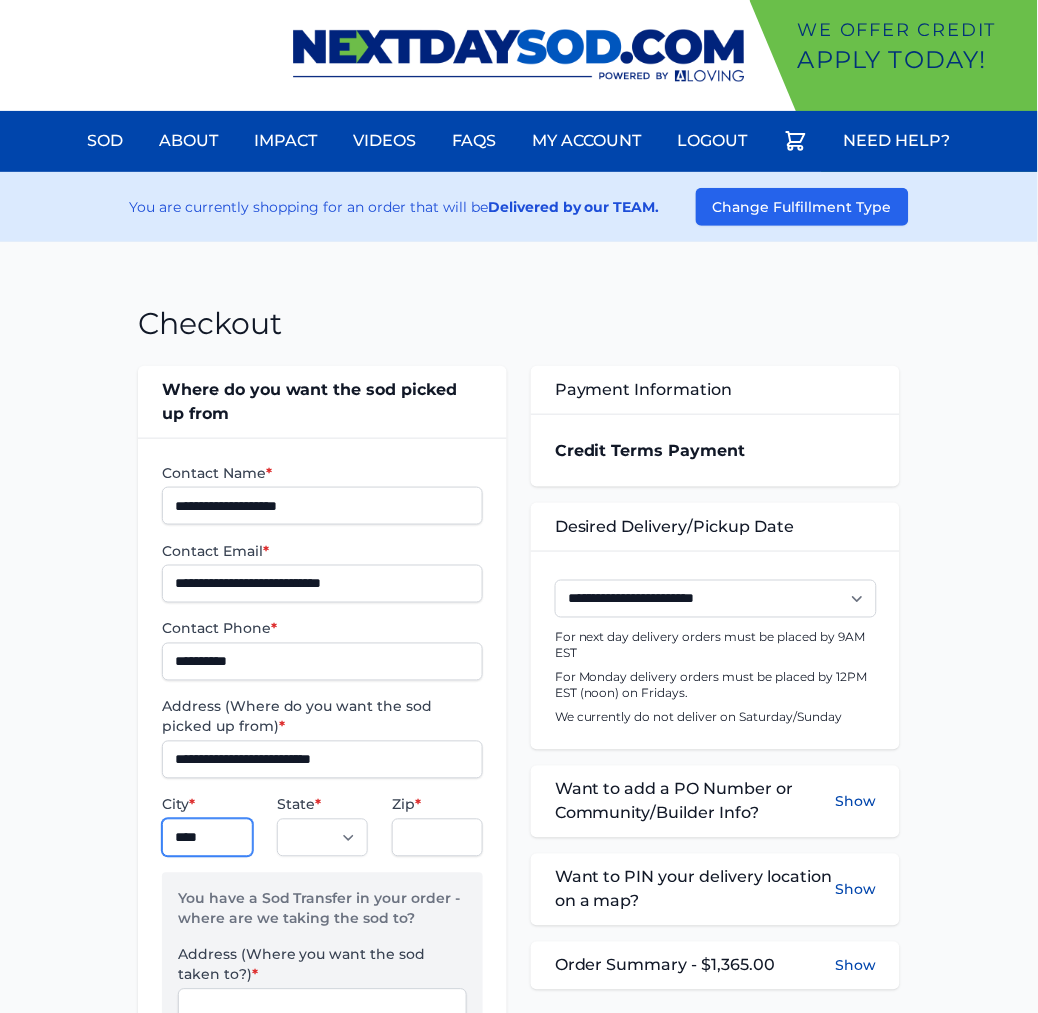 type on "*********" 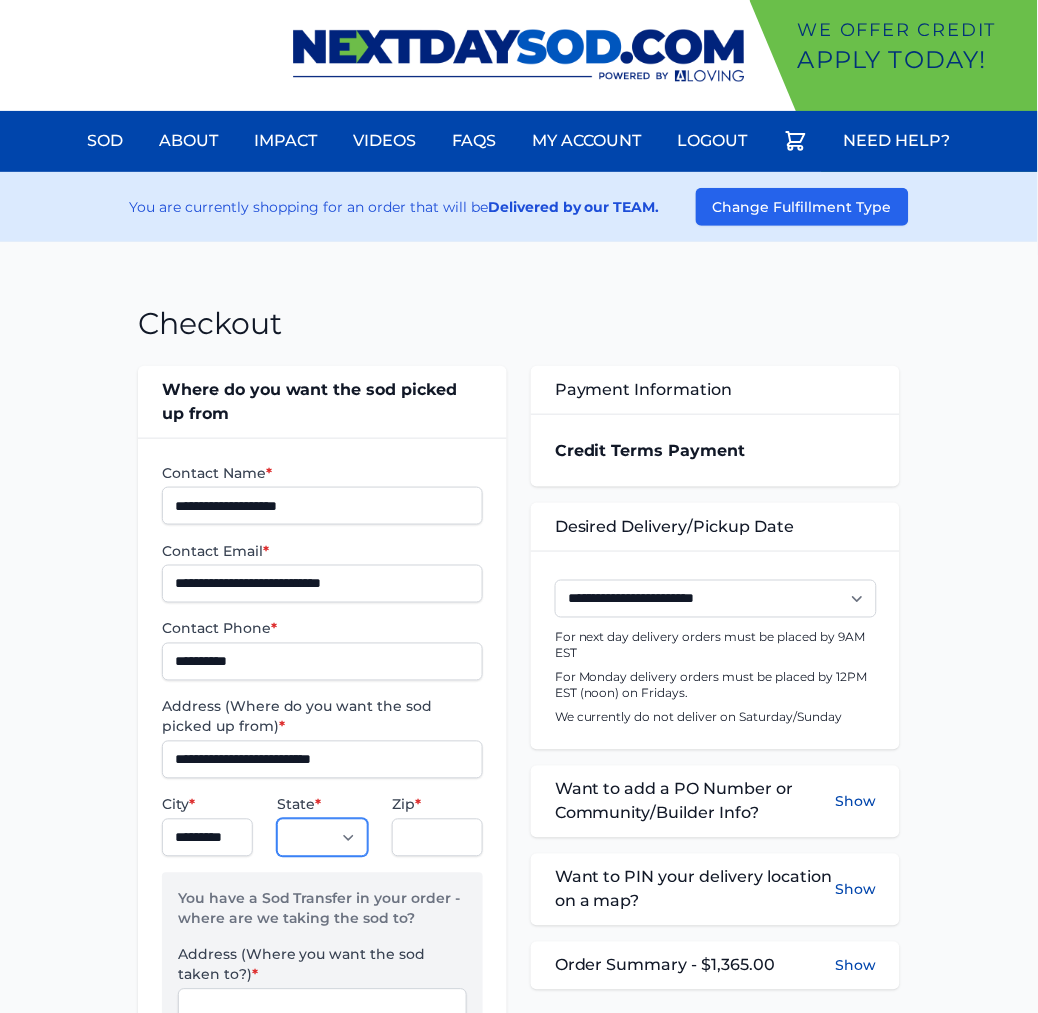 select on "**" 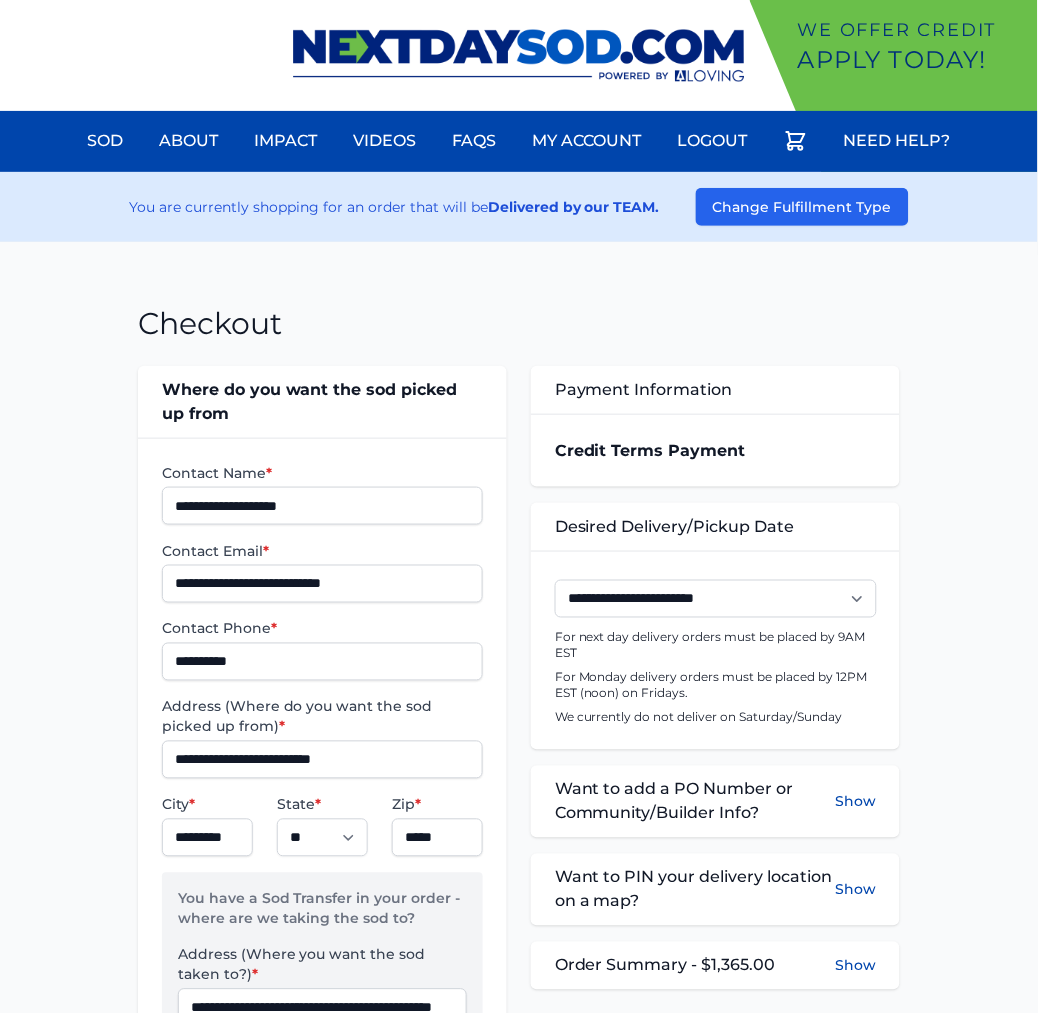 select on "**" 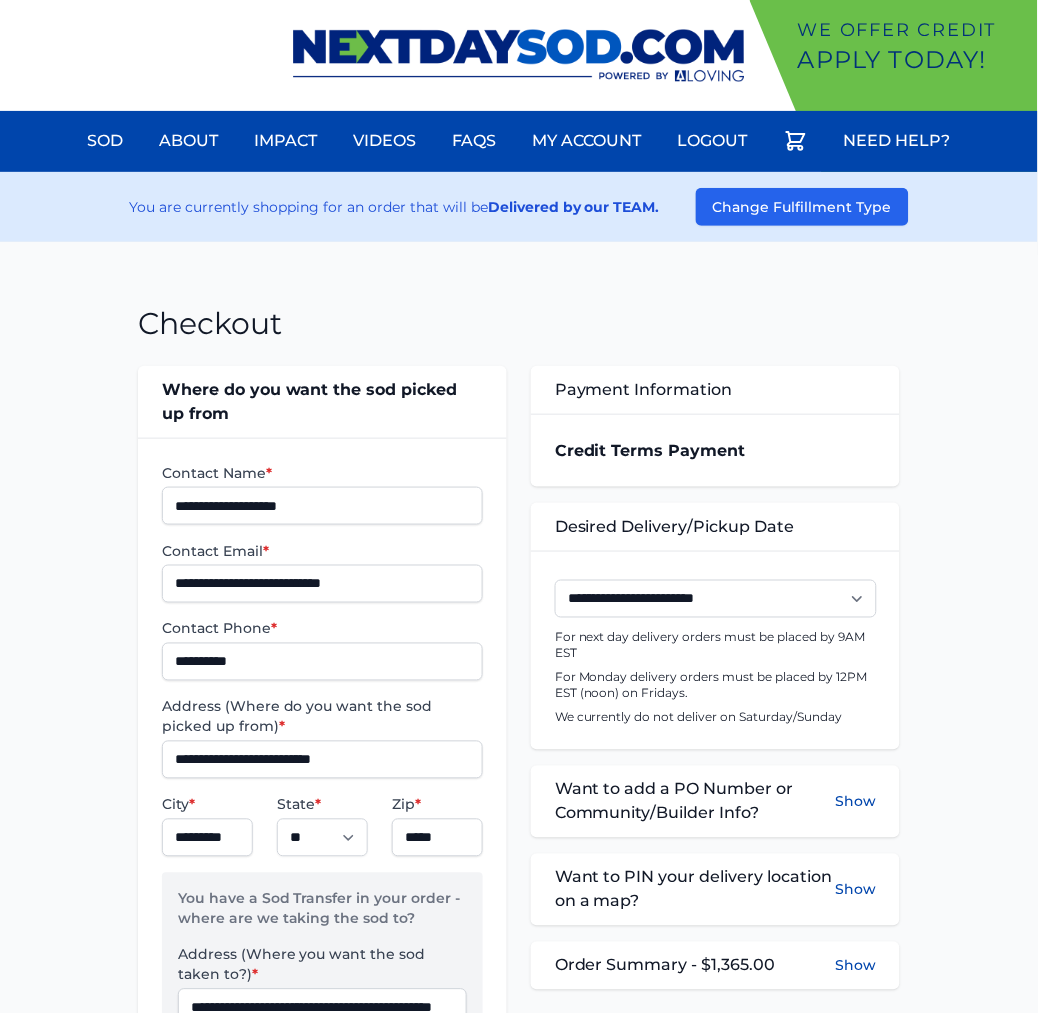 type on "*****" 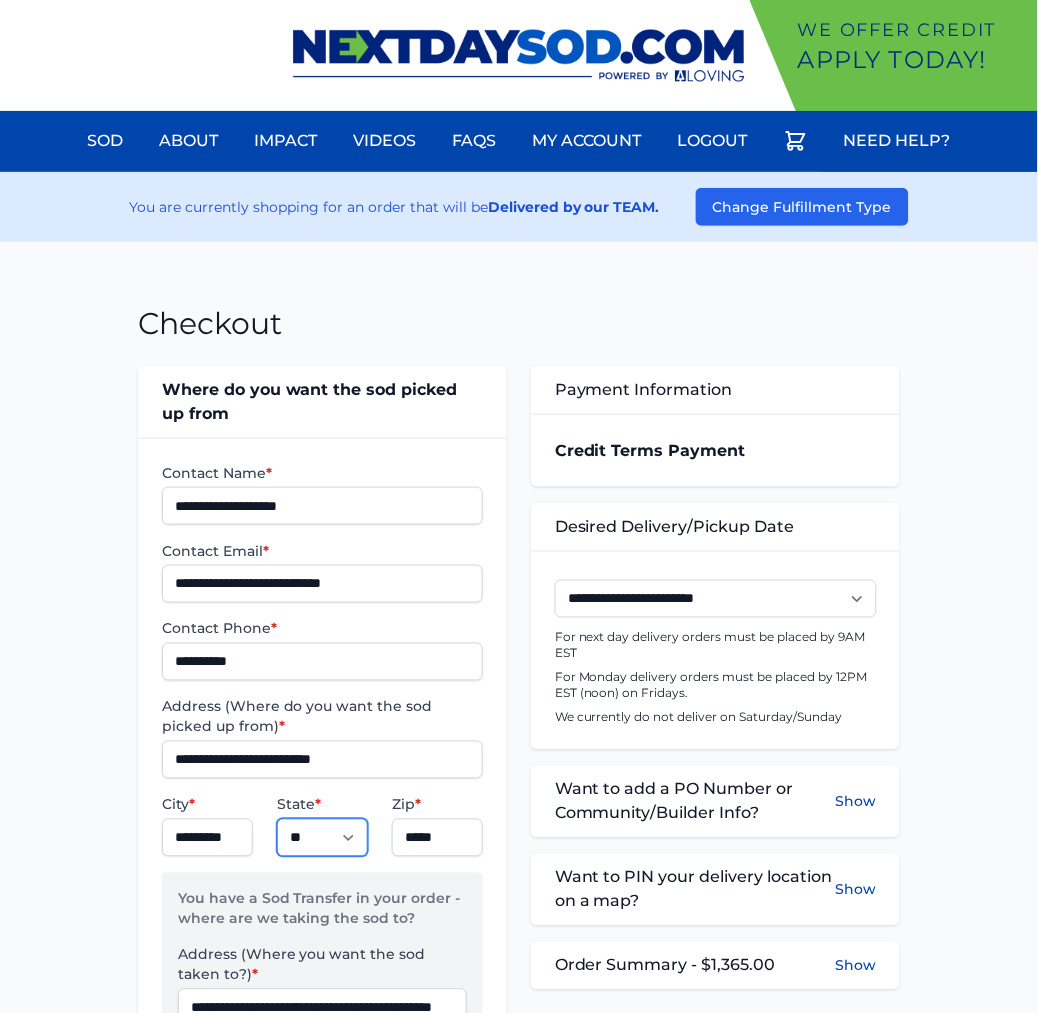 scroll, scrollTop: 222, scrollLeft: 0, axis: vertical 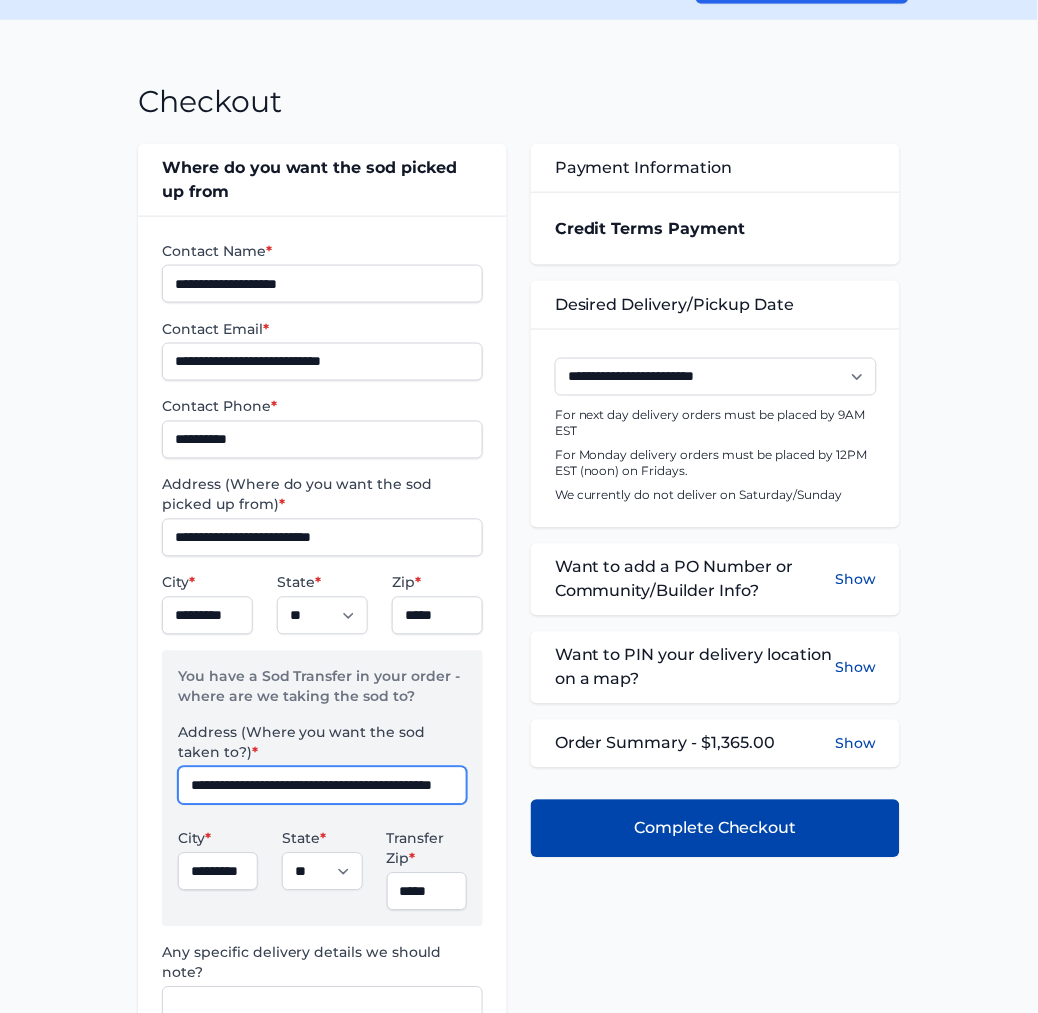 click on "**********" at bounding box center [322, 786] 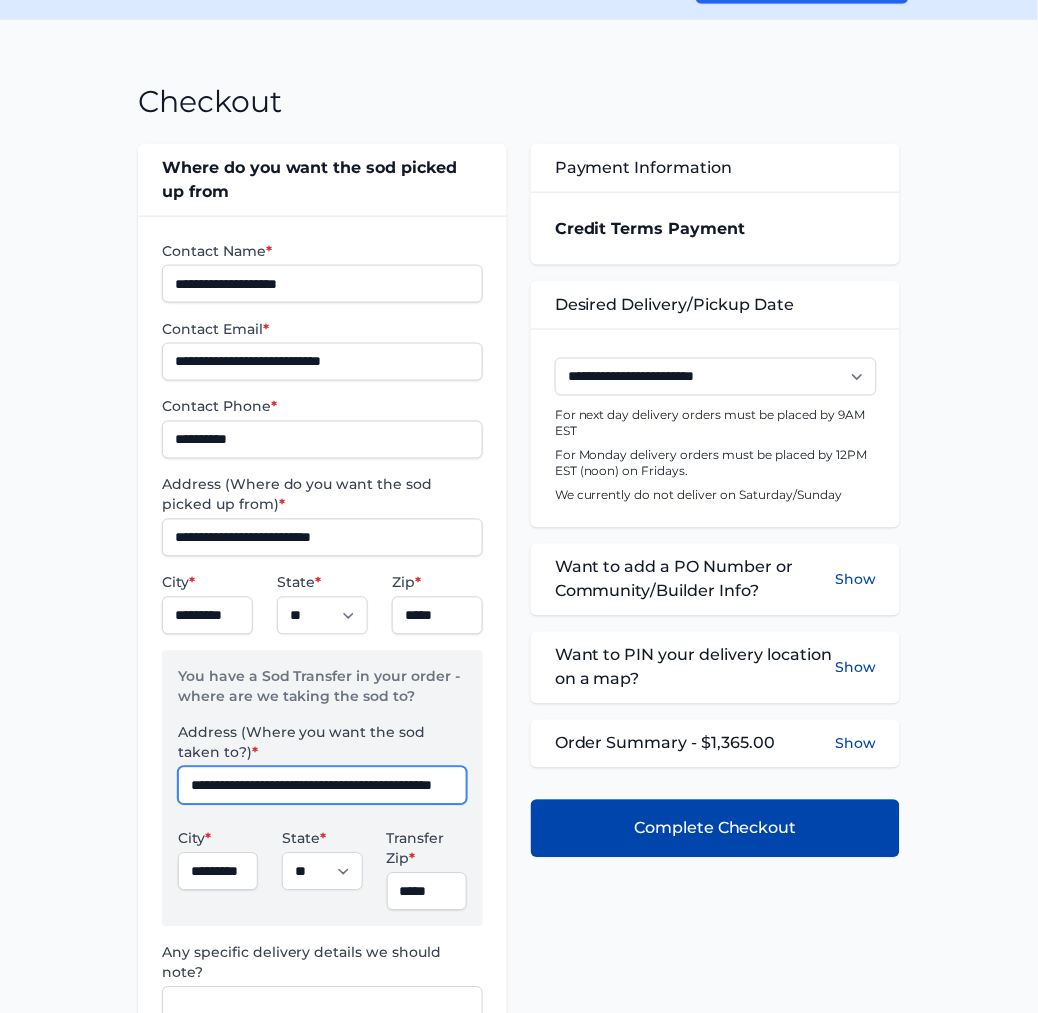 type on "*" 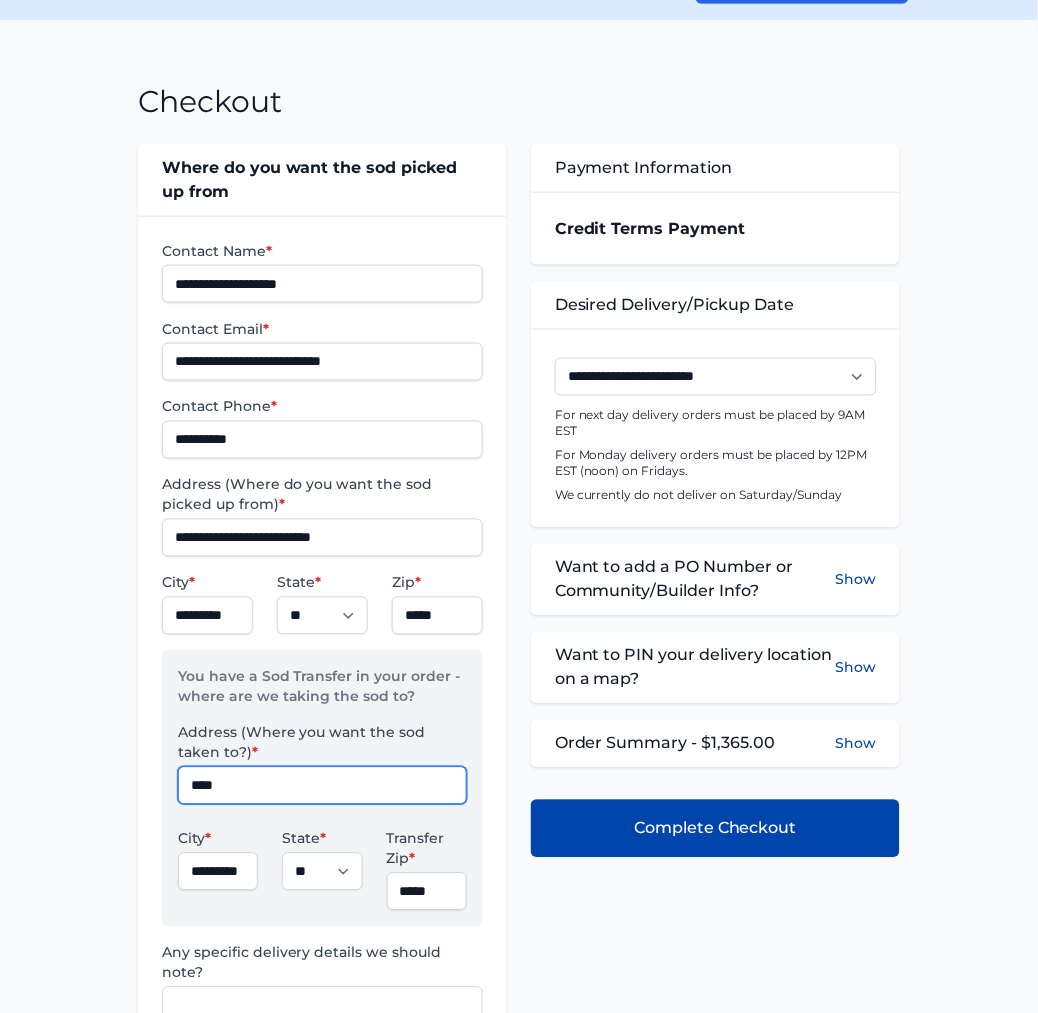 type on "**********" 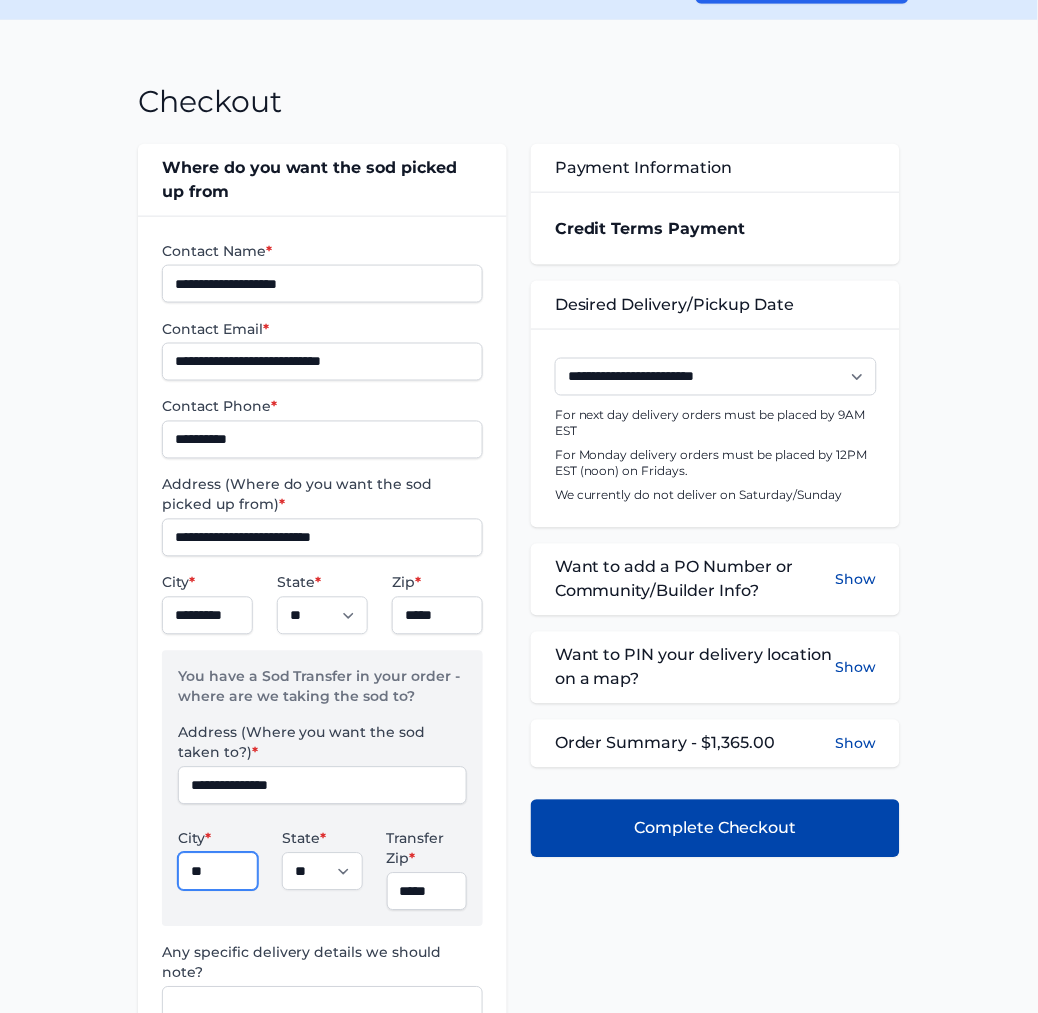 type on "*******" 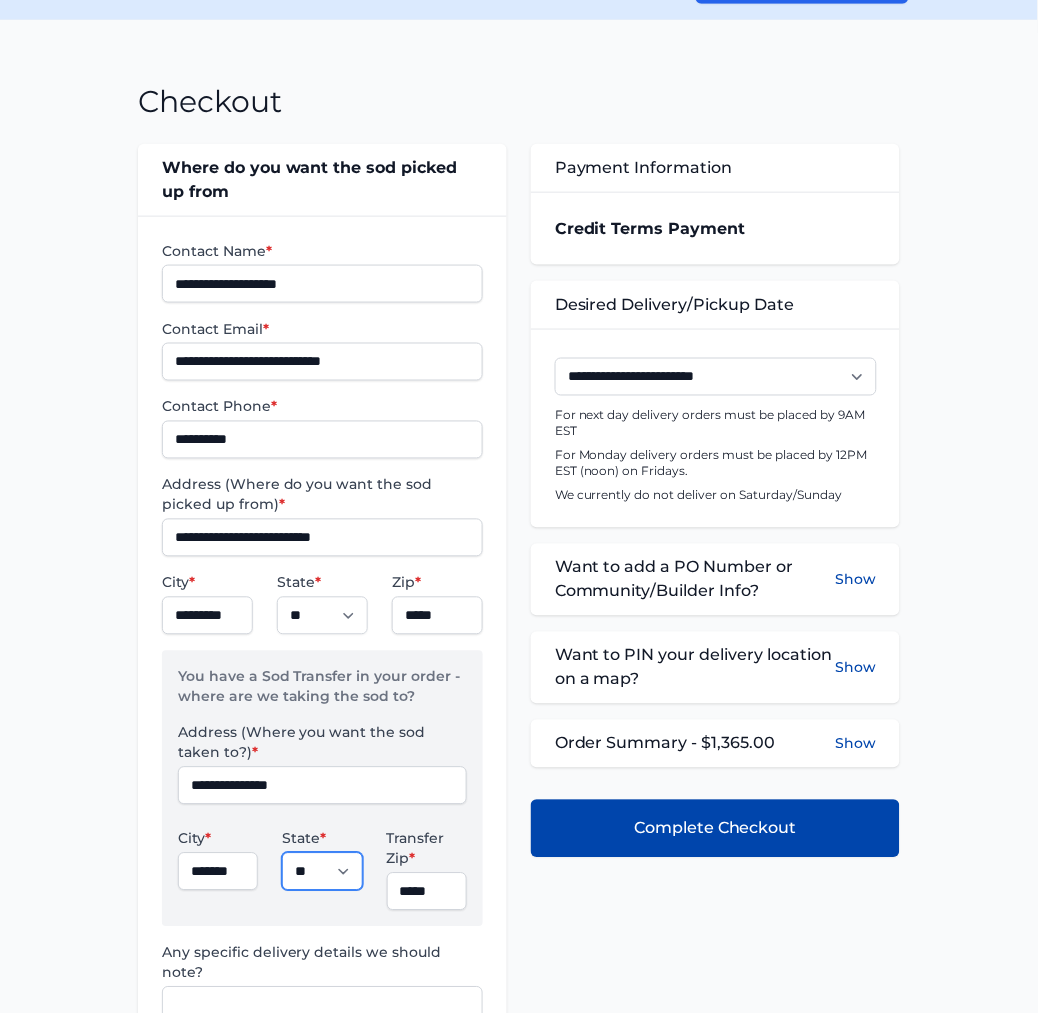 select on "**" 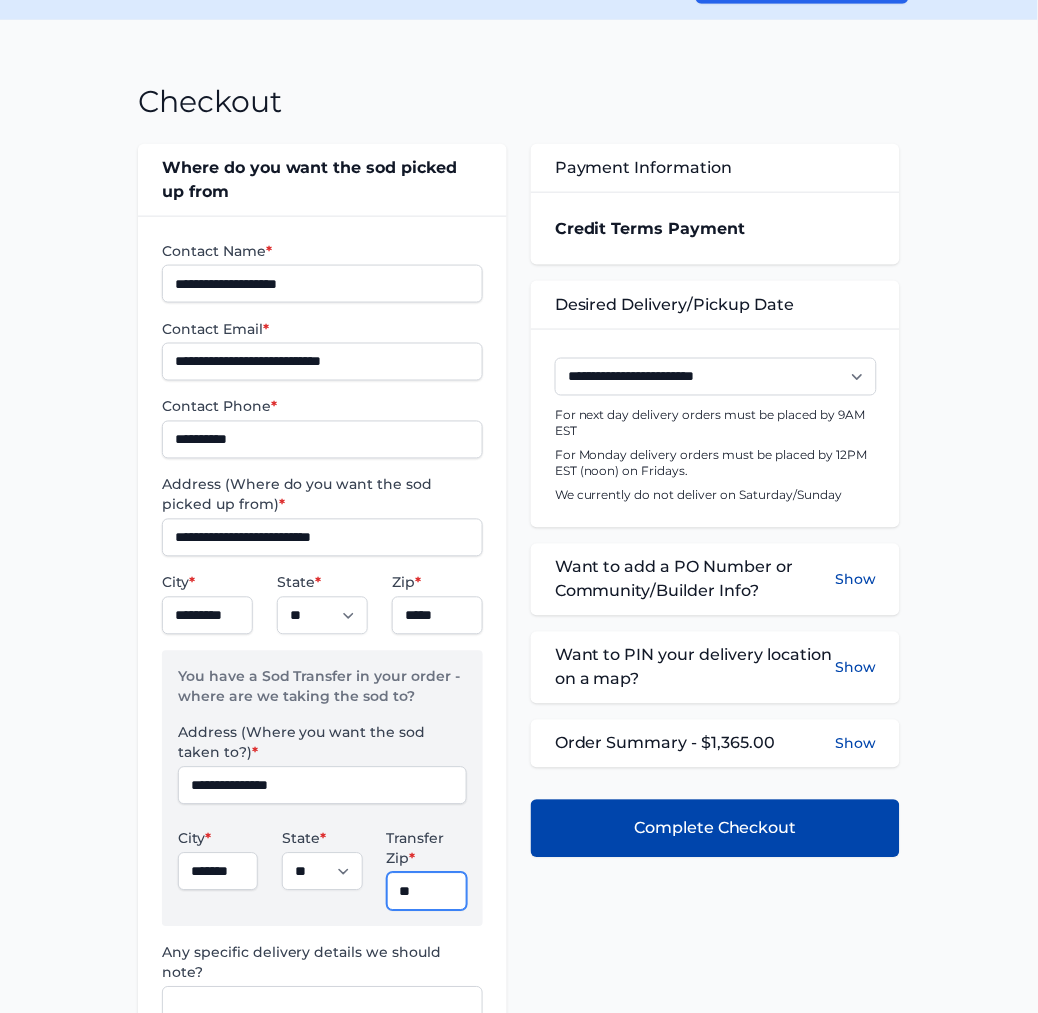 type on "*****" 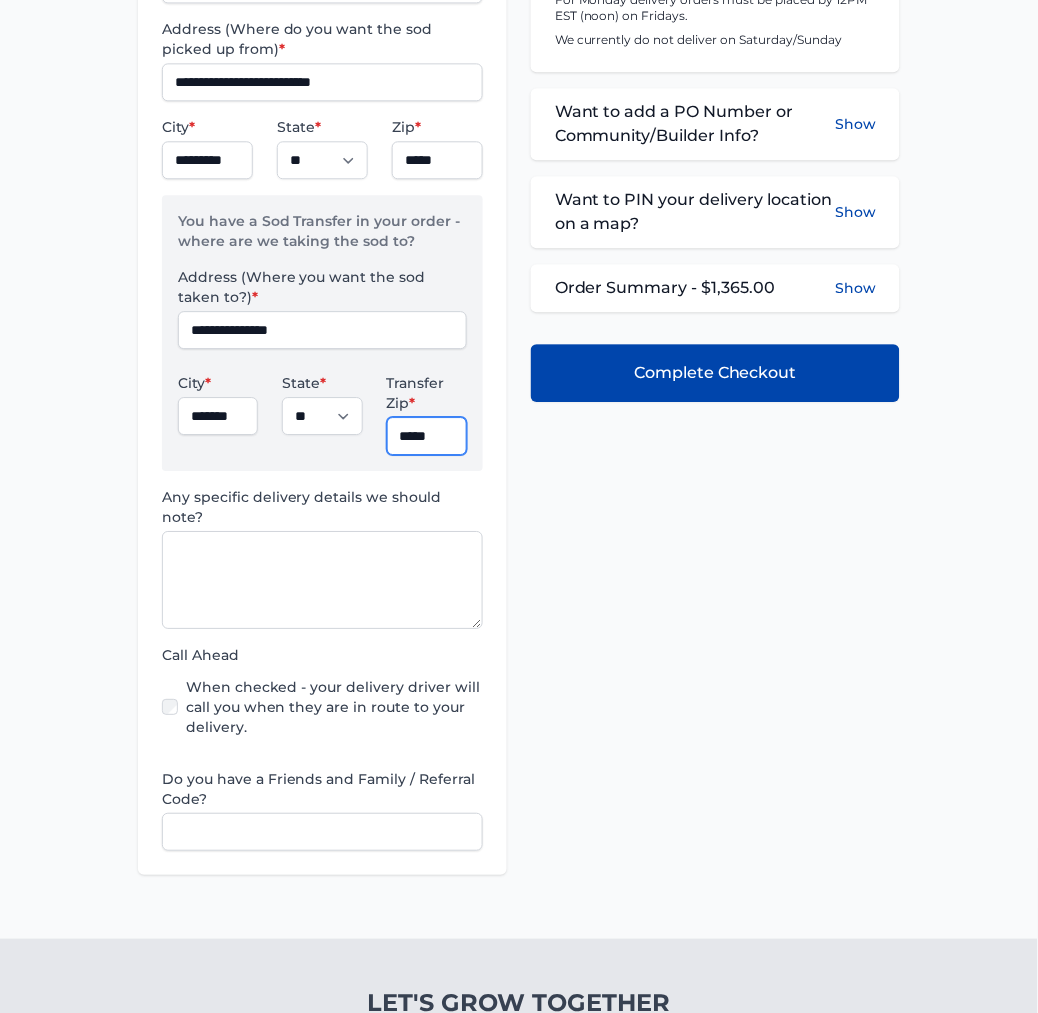 scroll, scrollTop: 777, scrollLeft: 0, axis: vertical 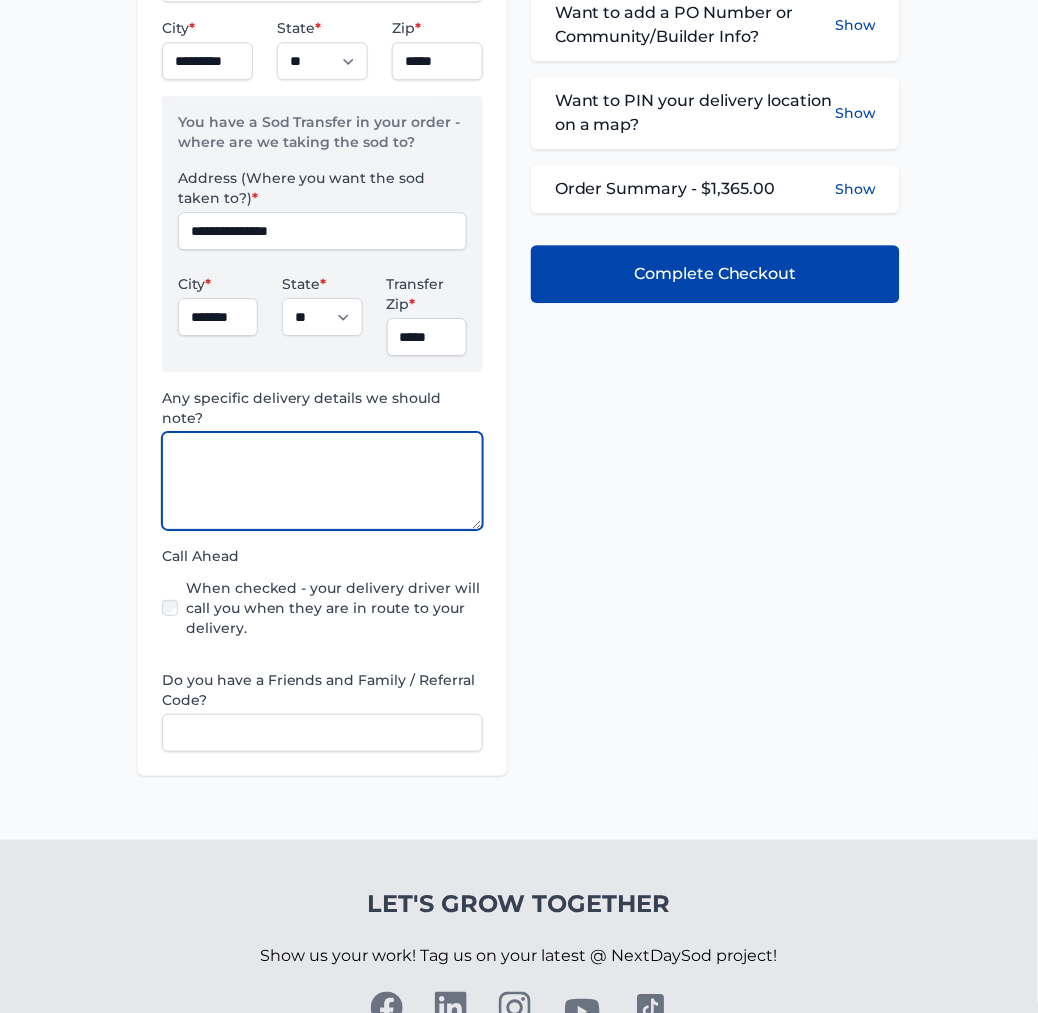 click at bounding box center [322, 481] 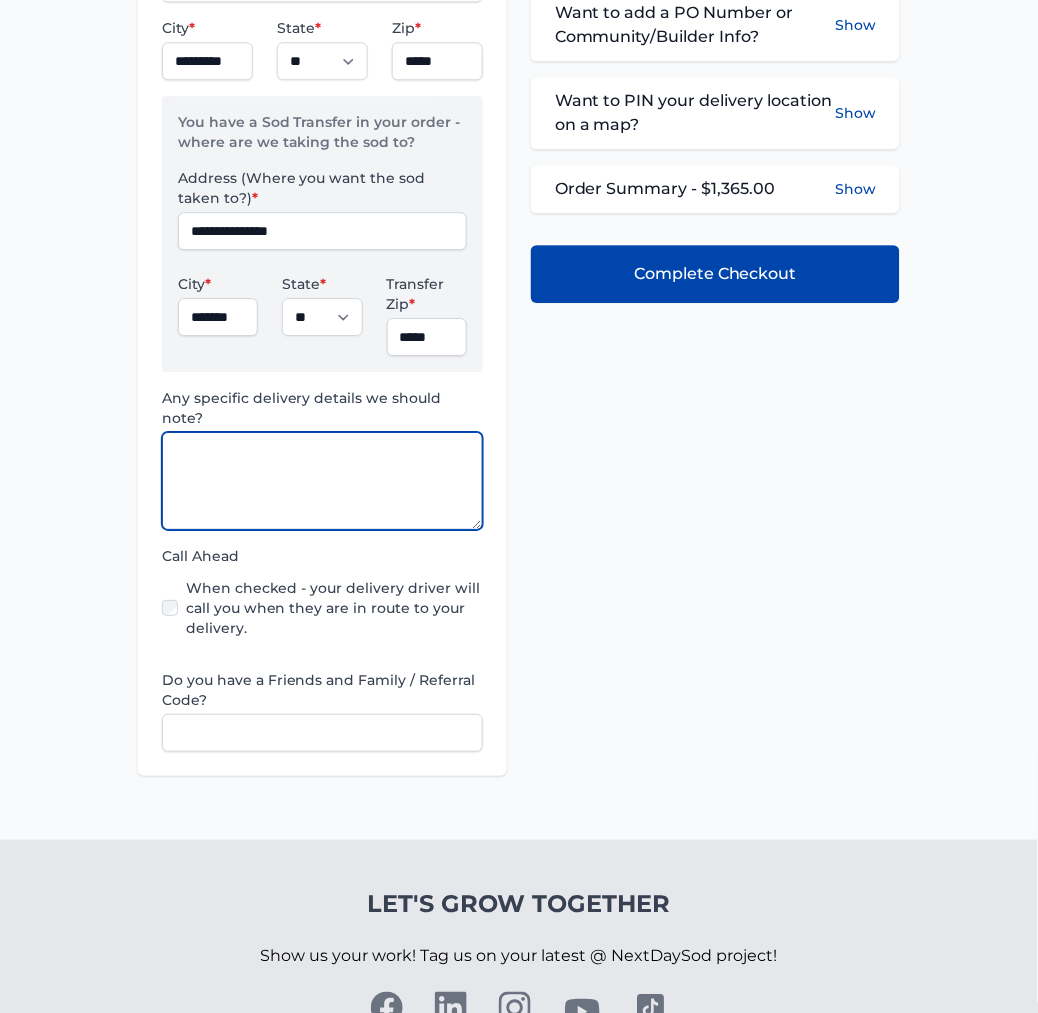 click at bounding box center (322, 481) 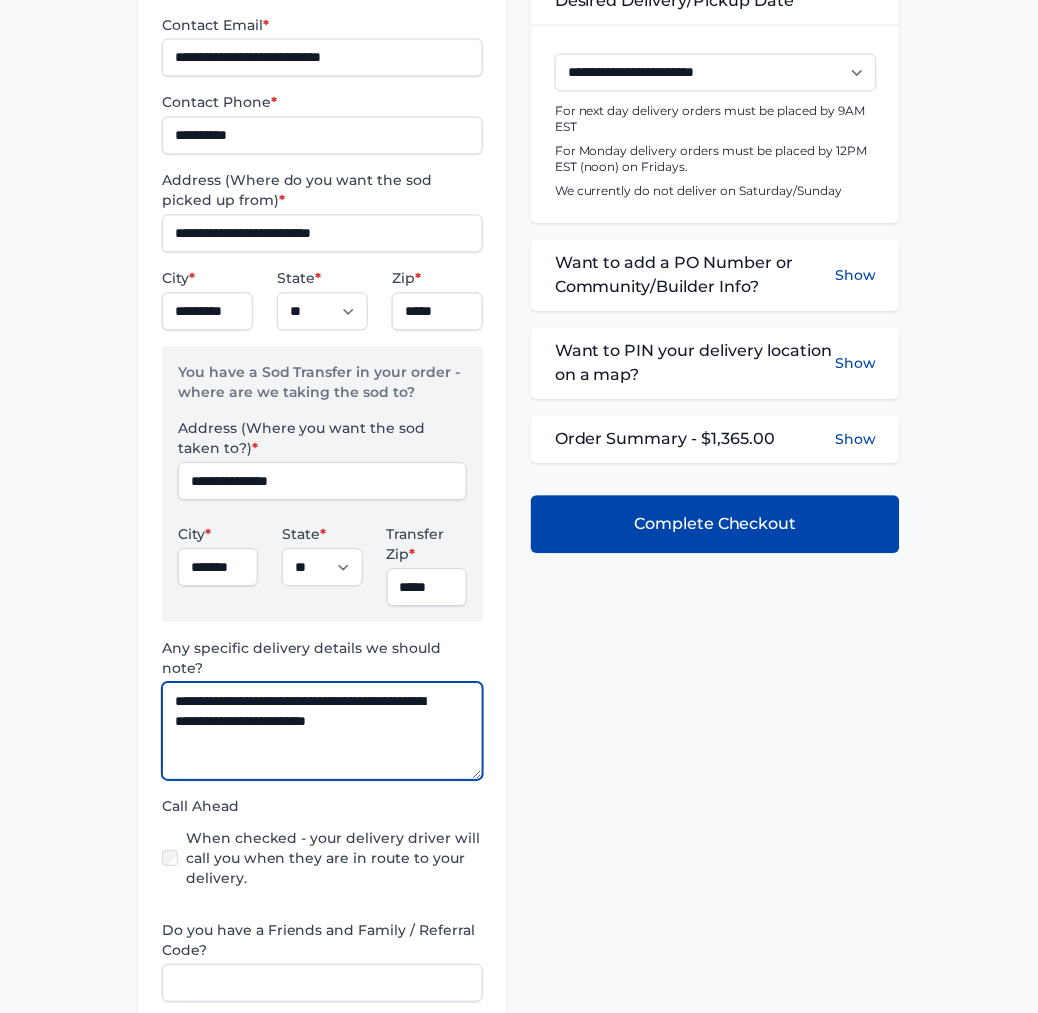 scroll, scrollTop: 444, scrollLeft: 0, axis: vertical 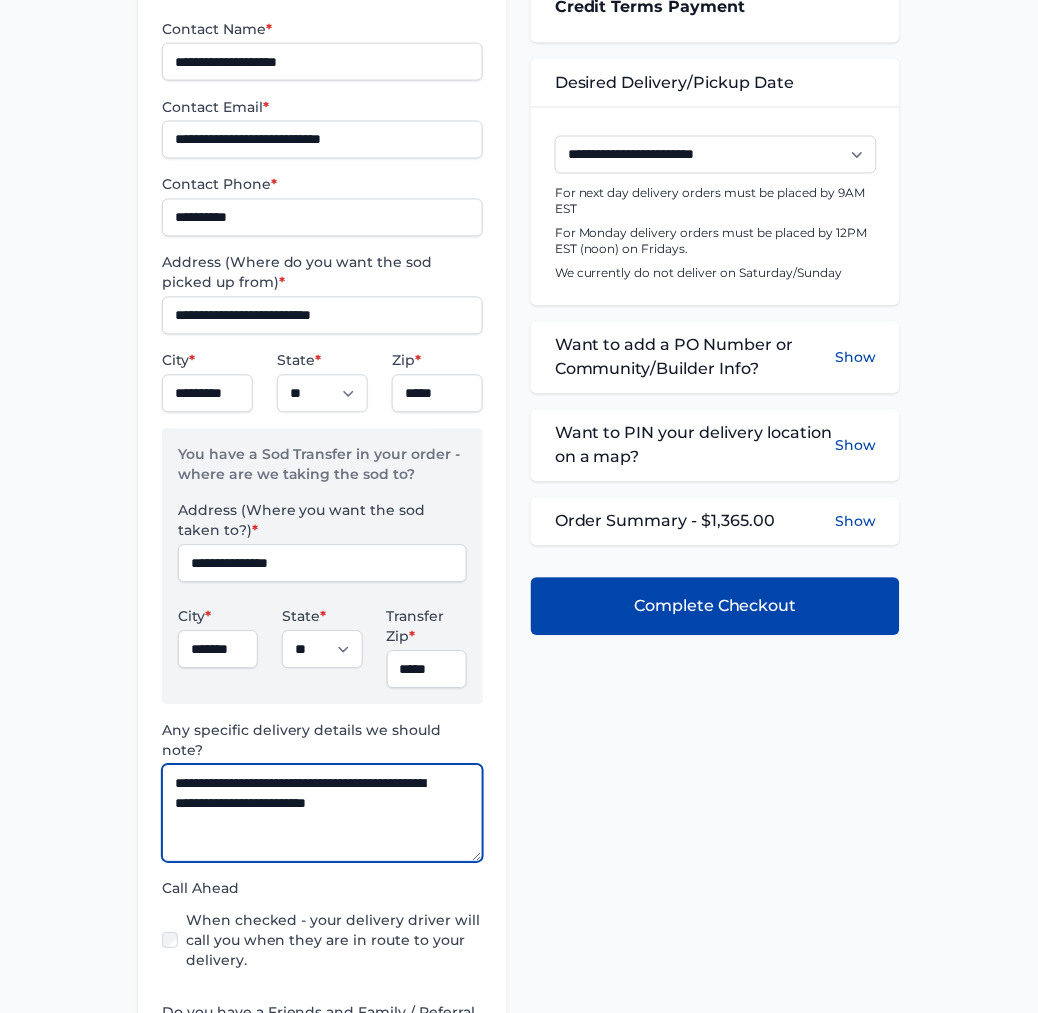 type on "**********" 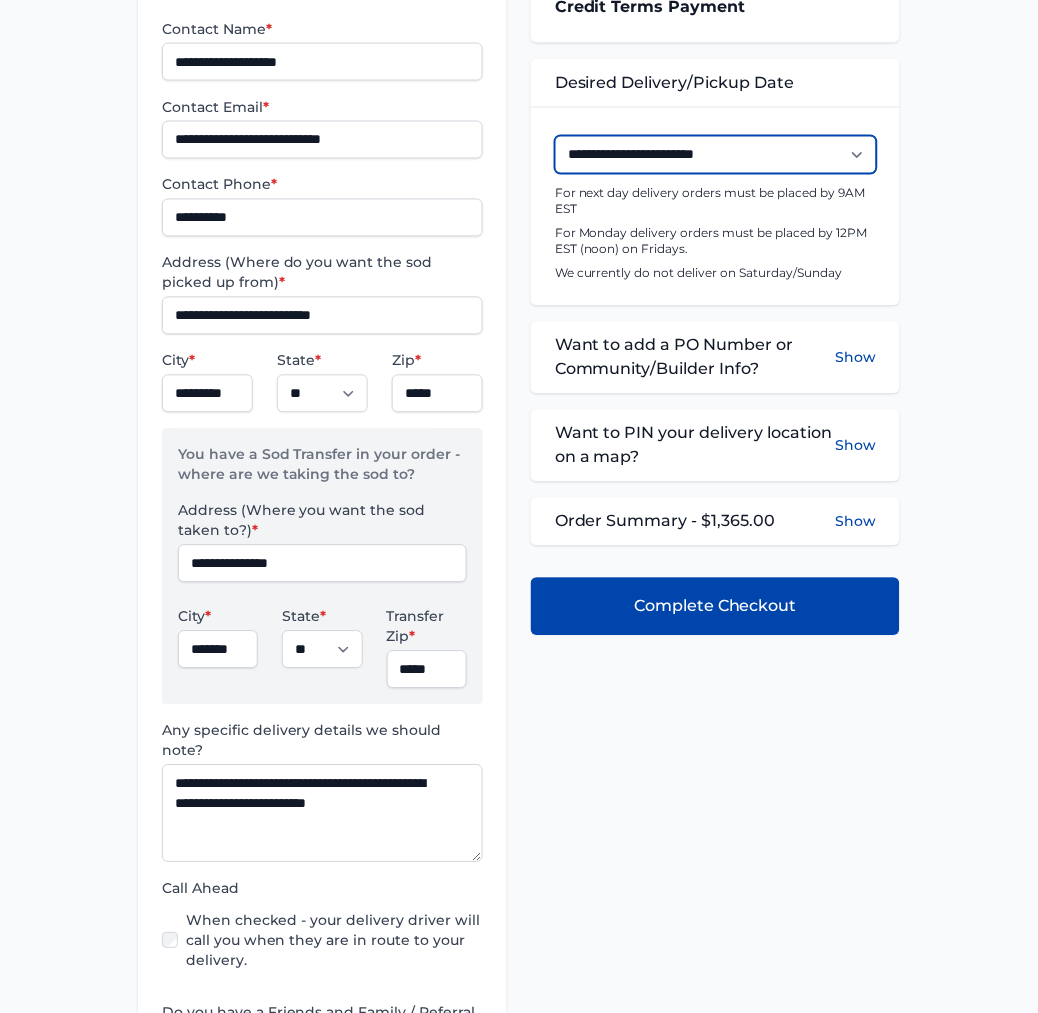 click on "**********" at bounding box center (716, 155) 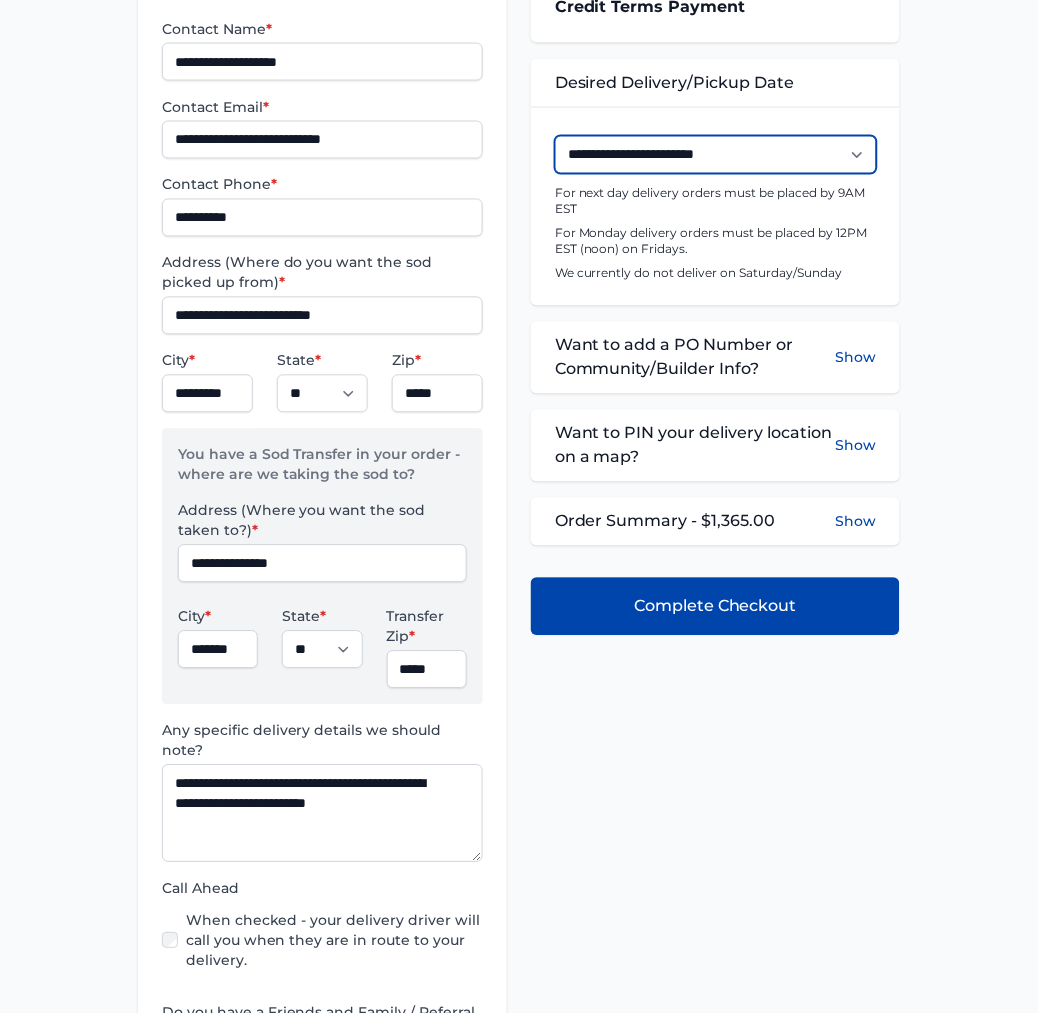 select on "**********" 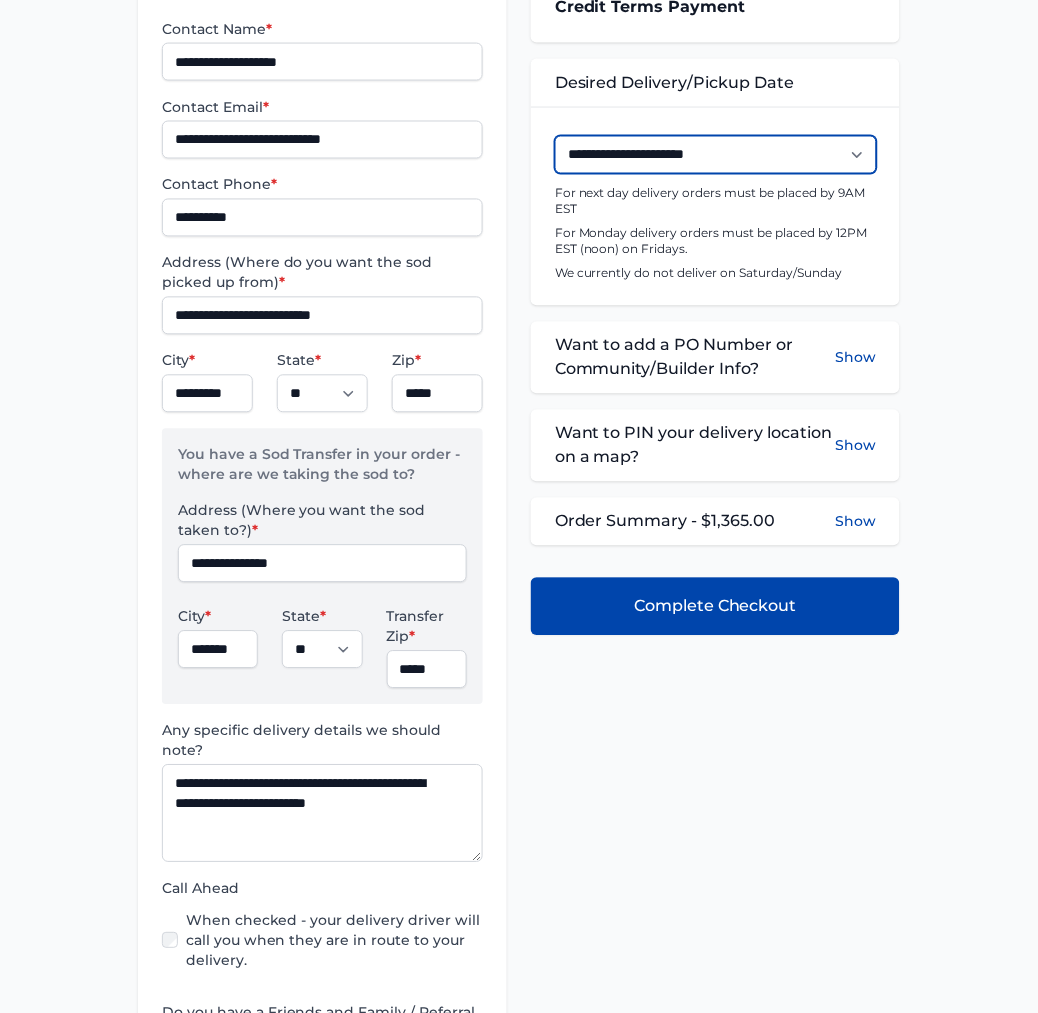 click on "**********" at bounding box center (716, 155) 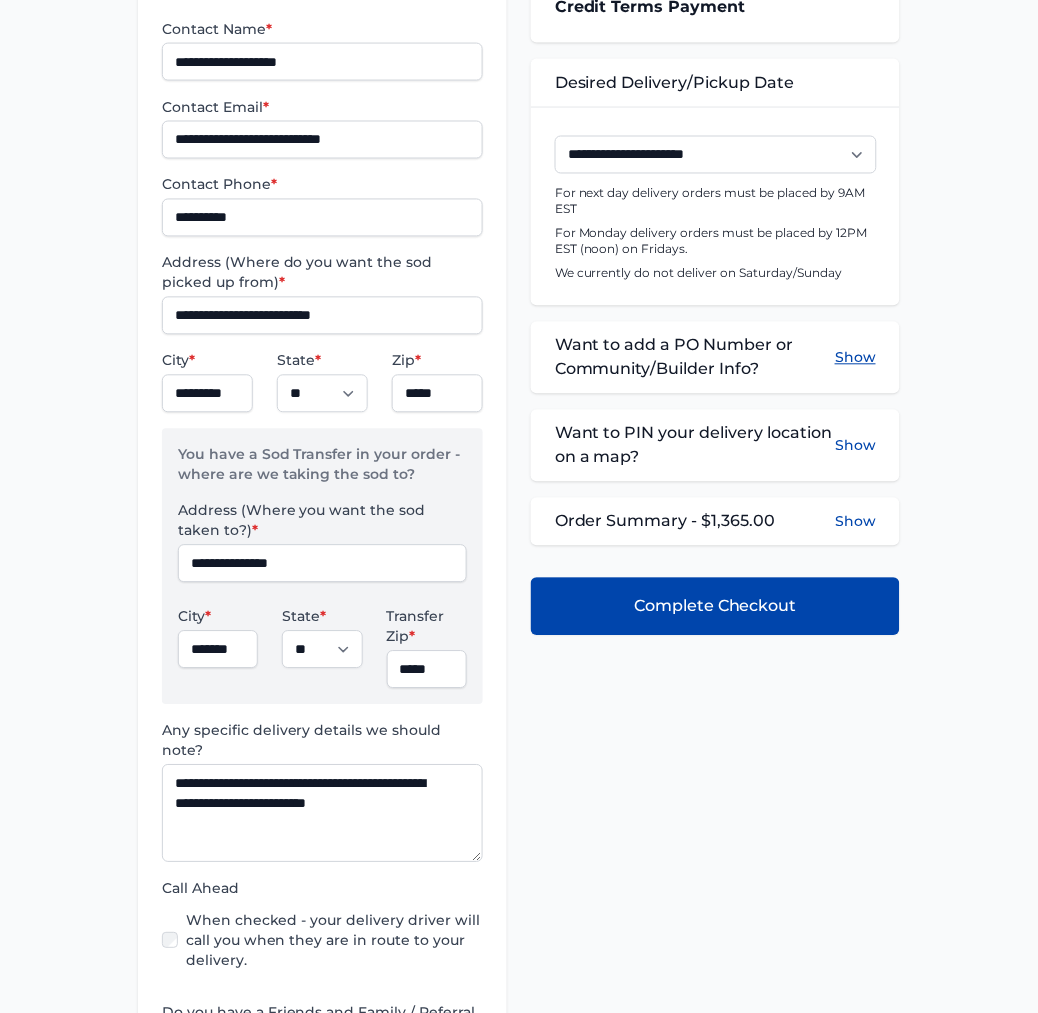click on "Show" at bounding box center (855, 358) 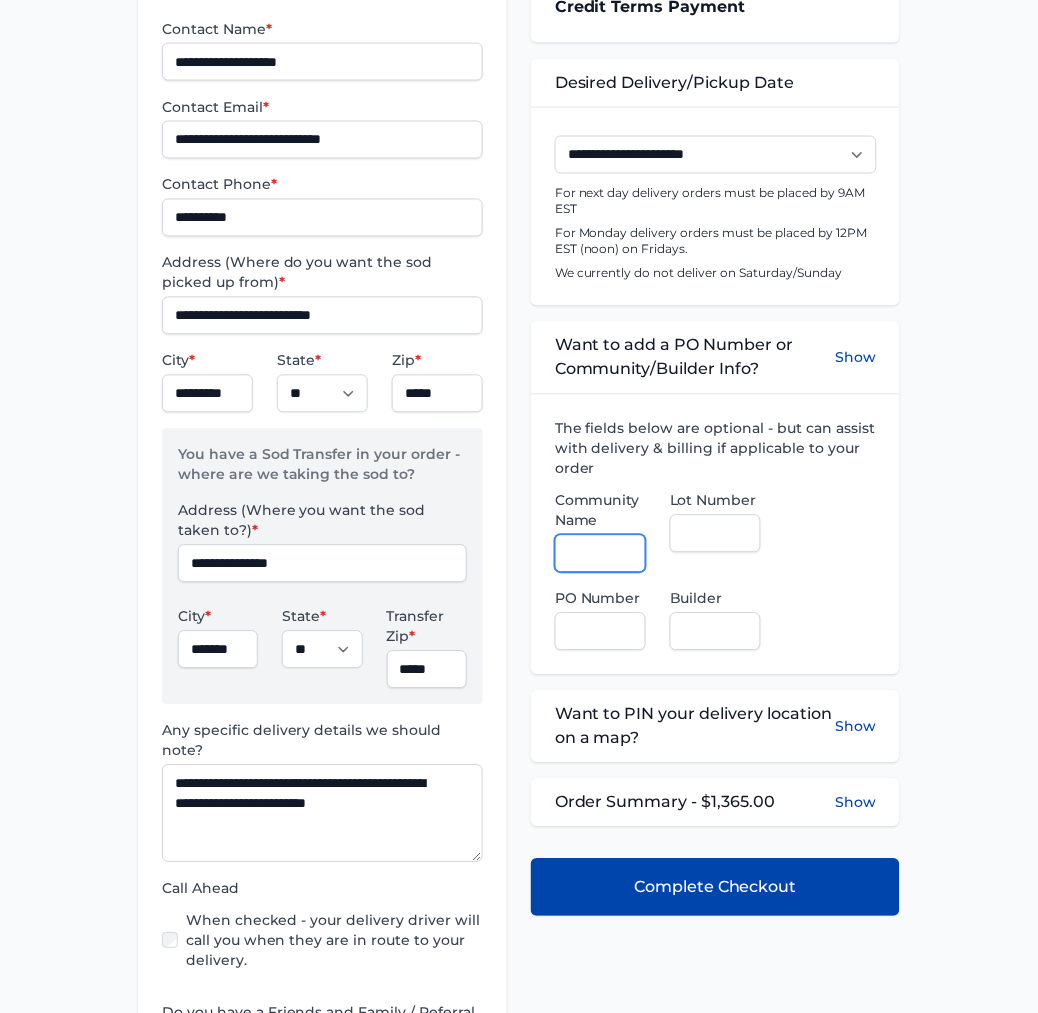 click on "Community Name" at bounding box center [600, 554] 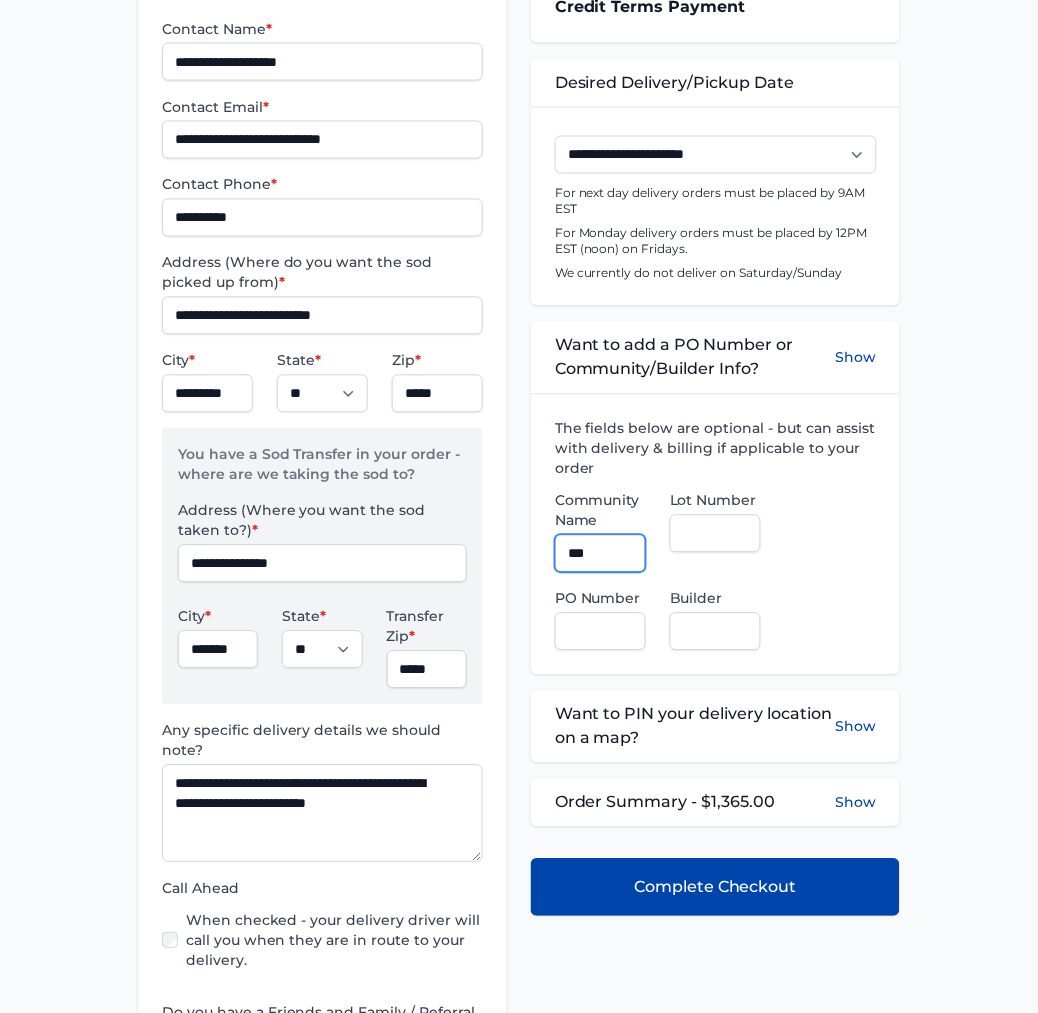 type on "**********" 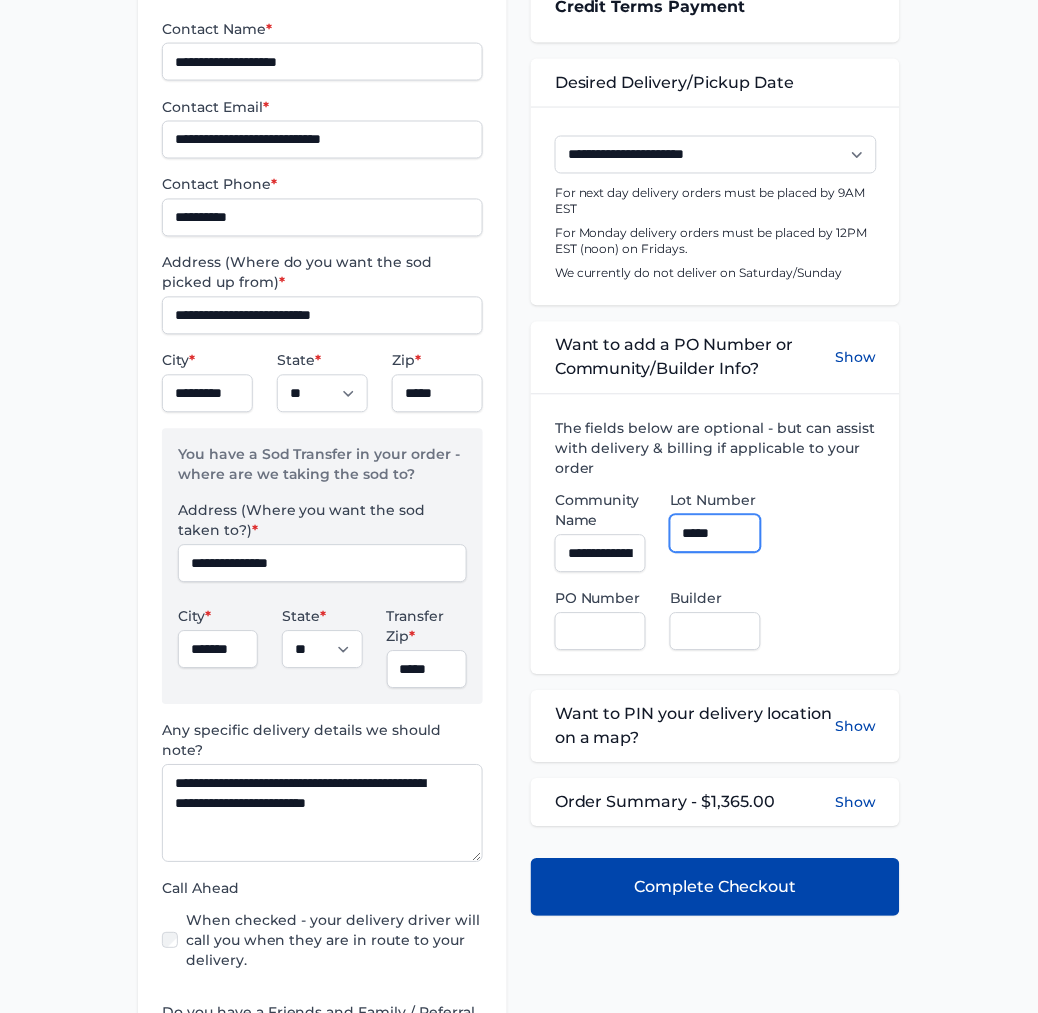 type on "**********" 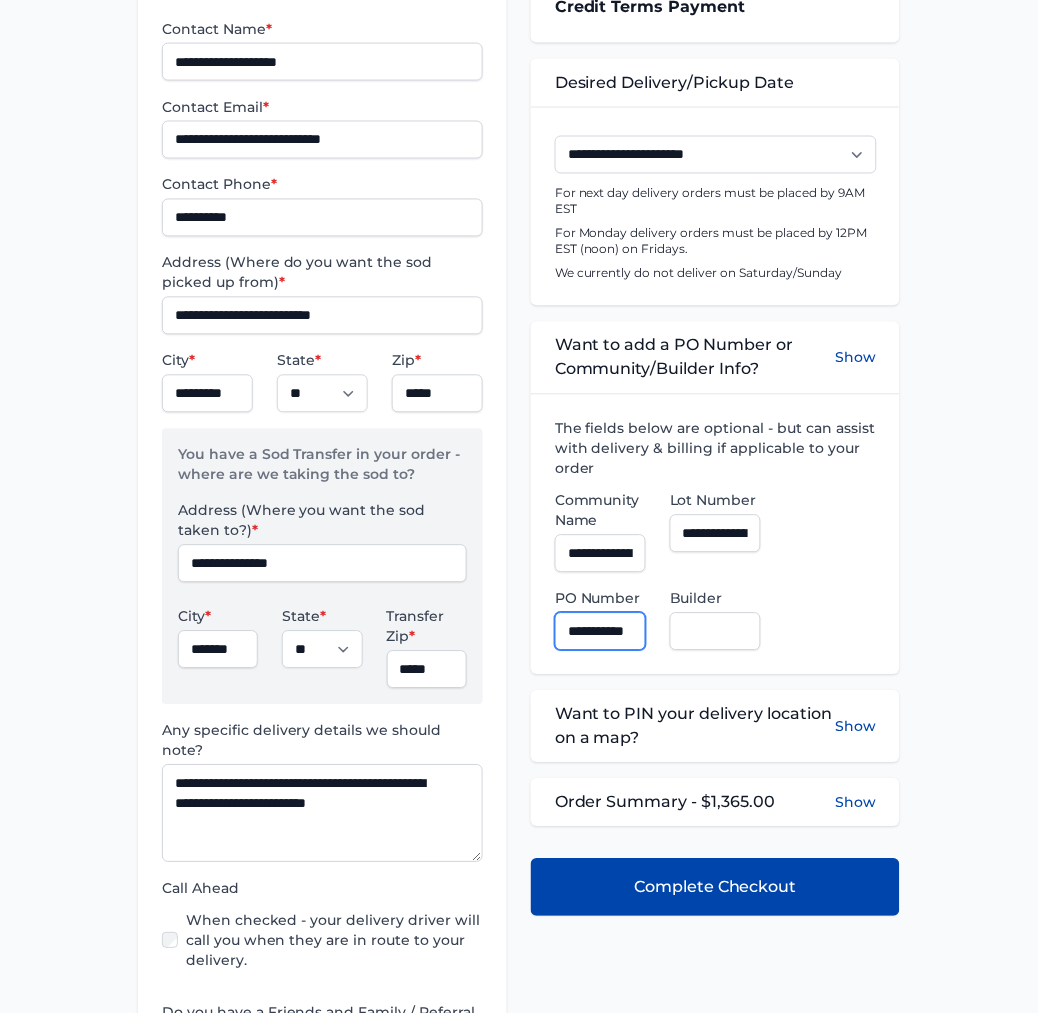 scroll, scrollTop: 0, scrollLeft: 13, axis: horizontal 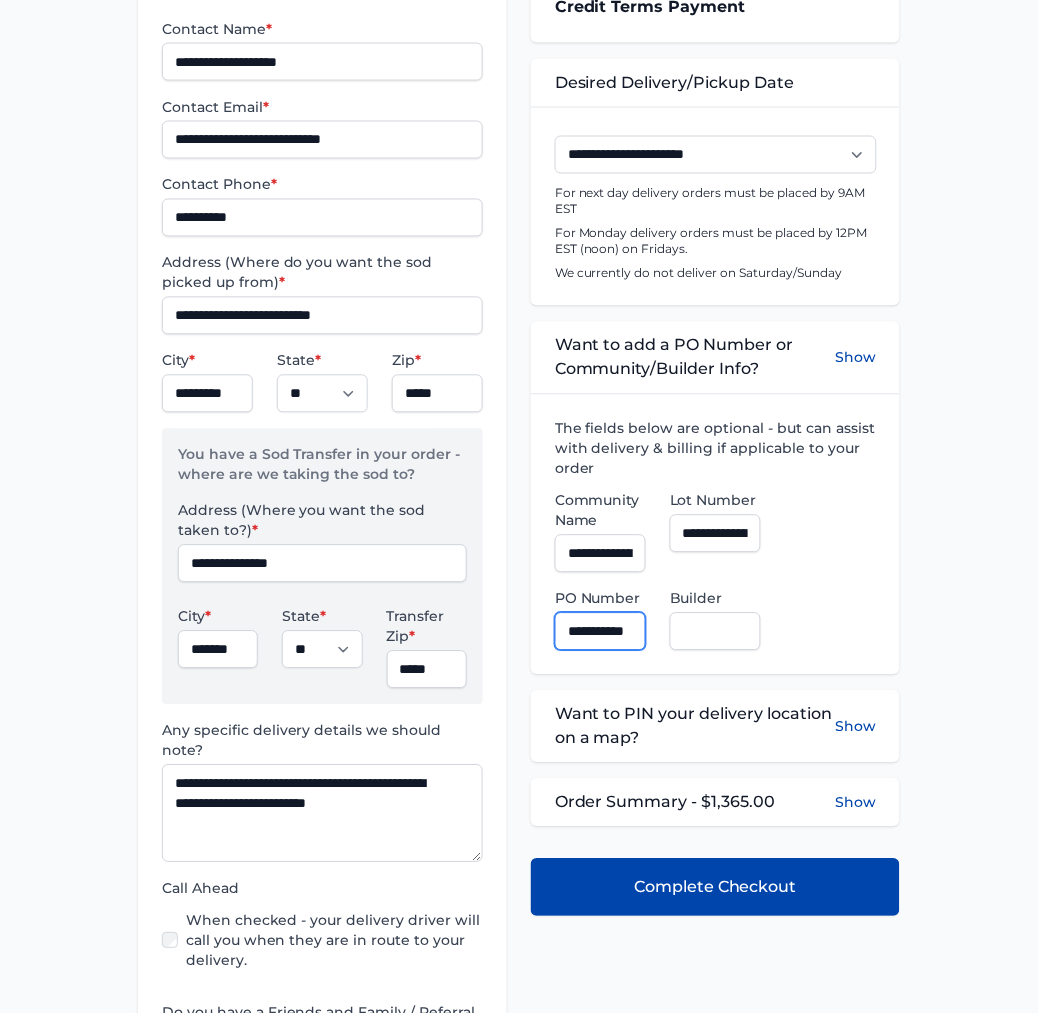 type on "**********" 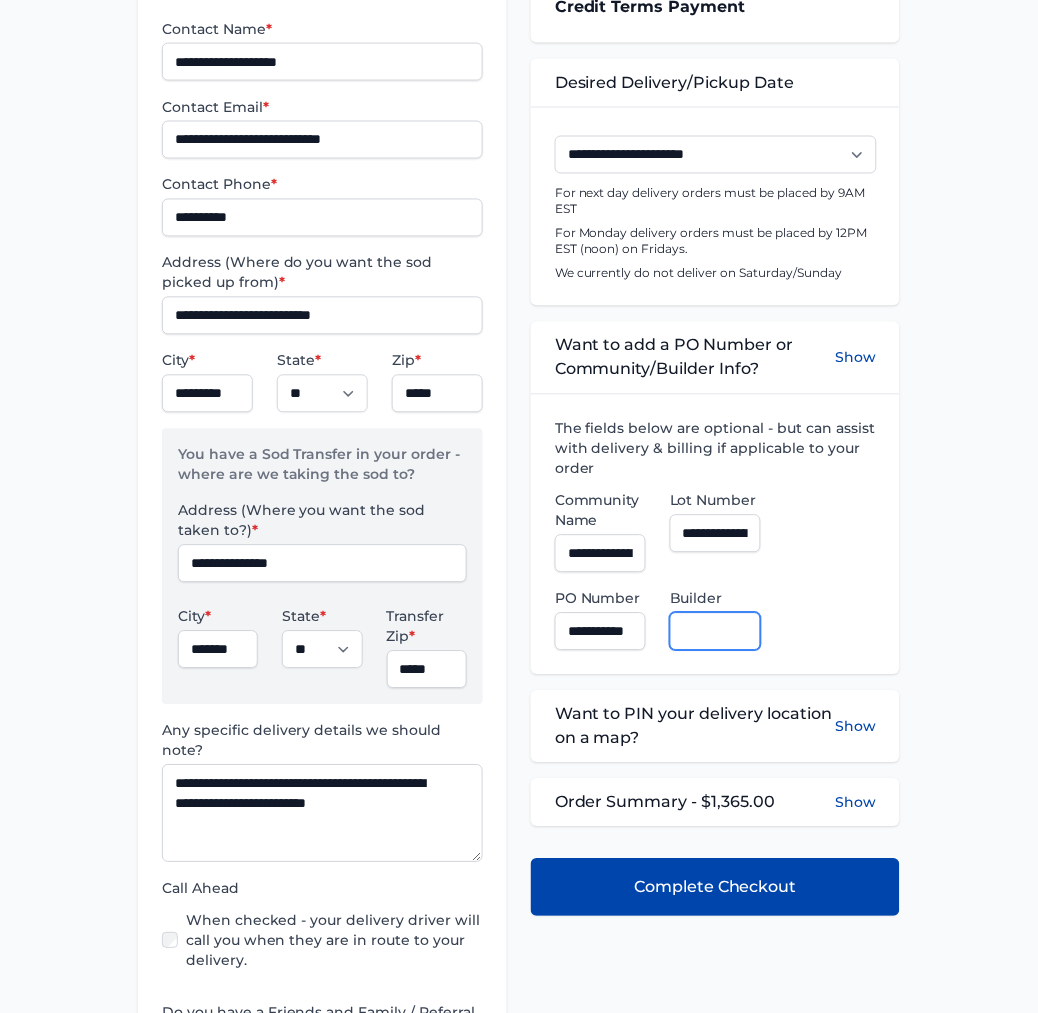 scroll, scrollTop: 0, scrollLeft: 0, axis: both 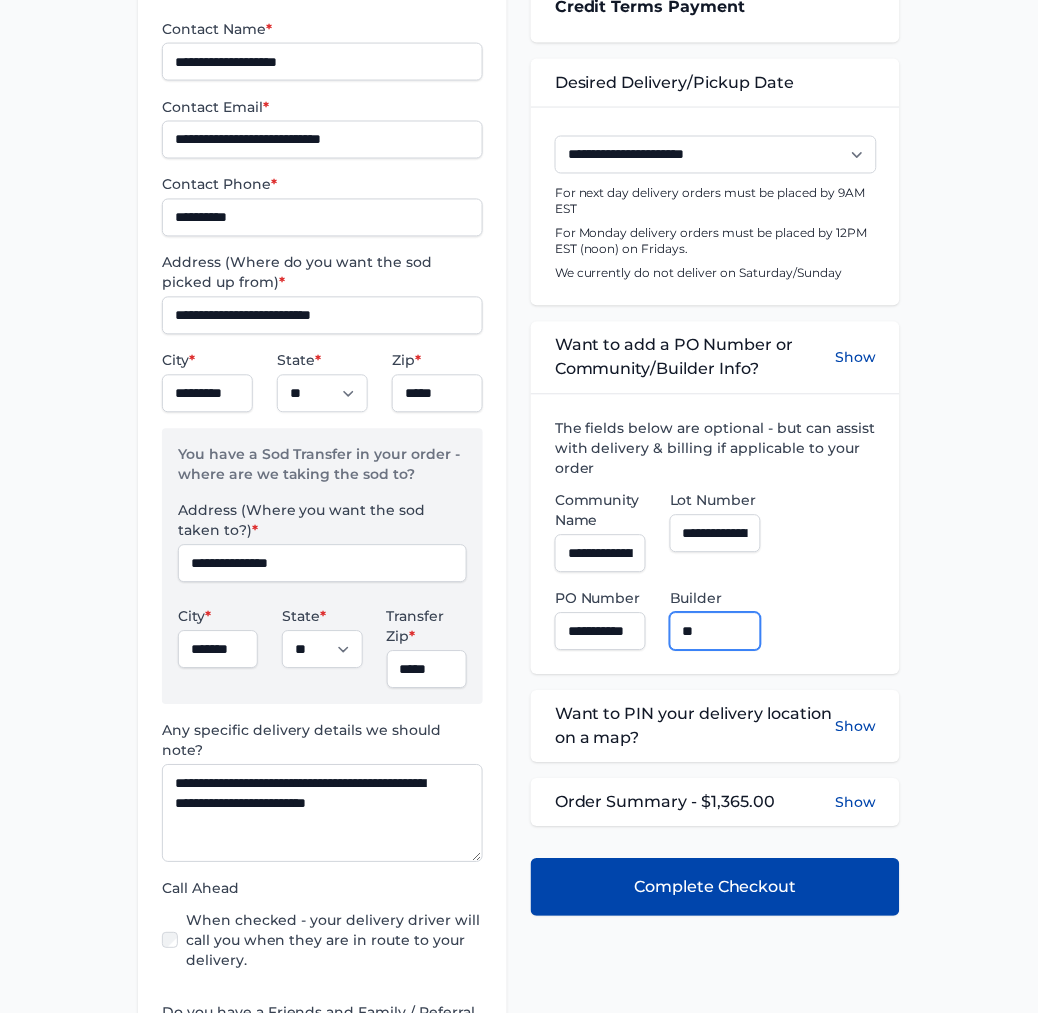 type on "**********" 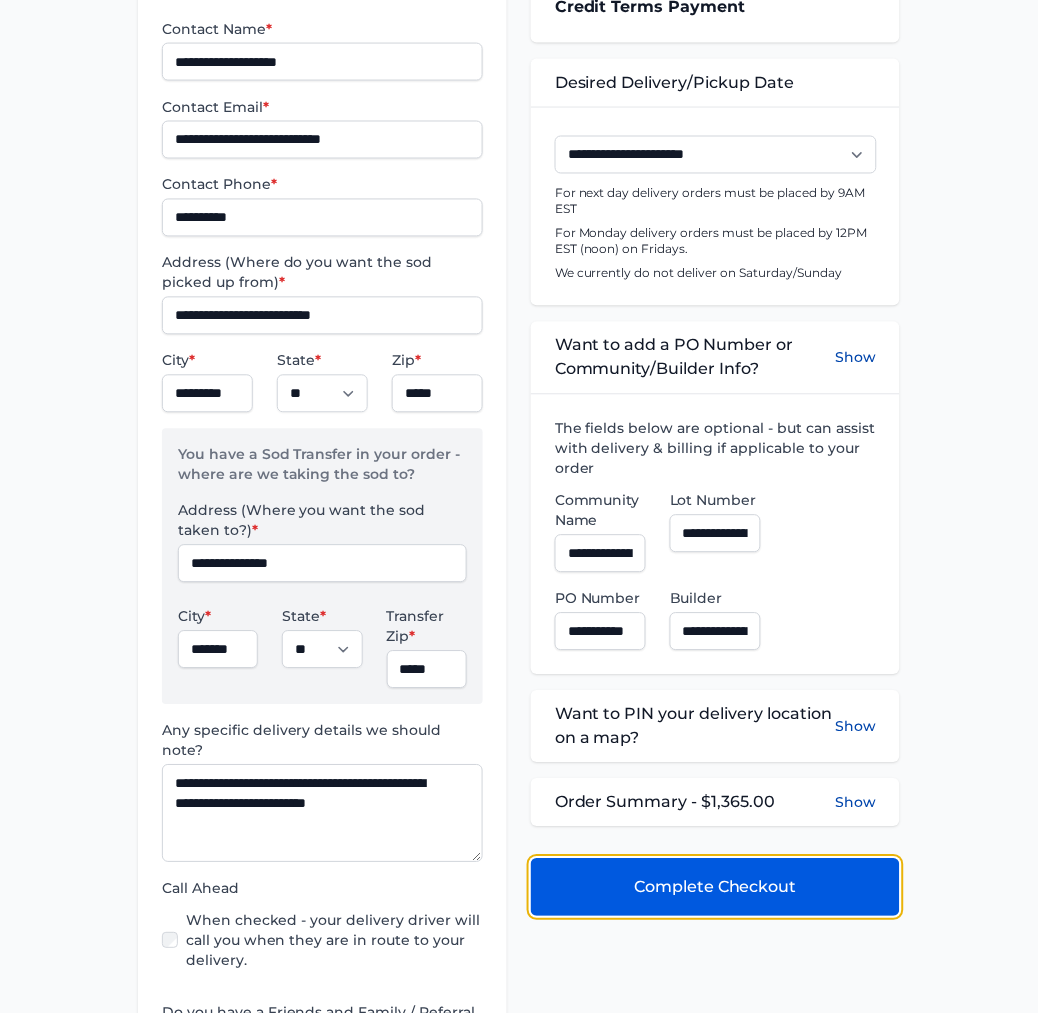 click on "Complete Checkout" at bounding box center [715, 888] 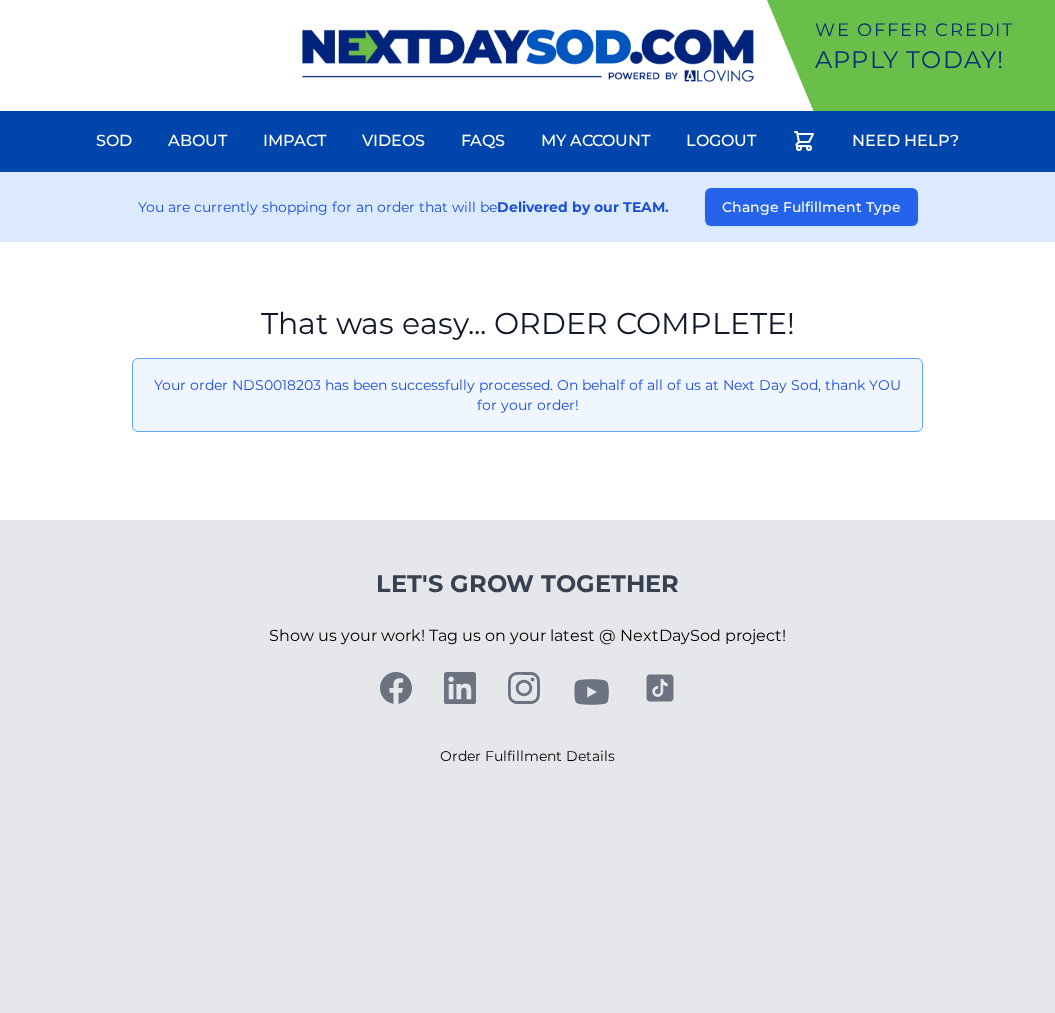 scroll, scrollTop: 0, scrollLeft: 0, axis: both 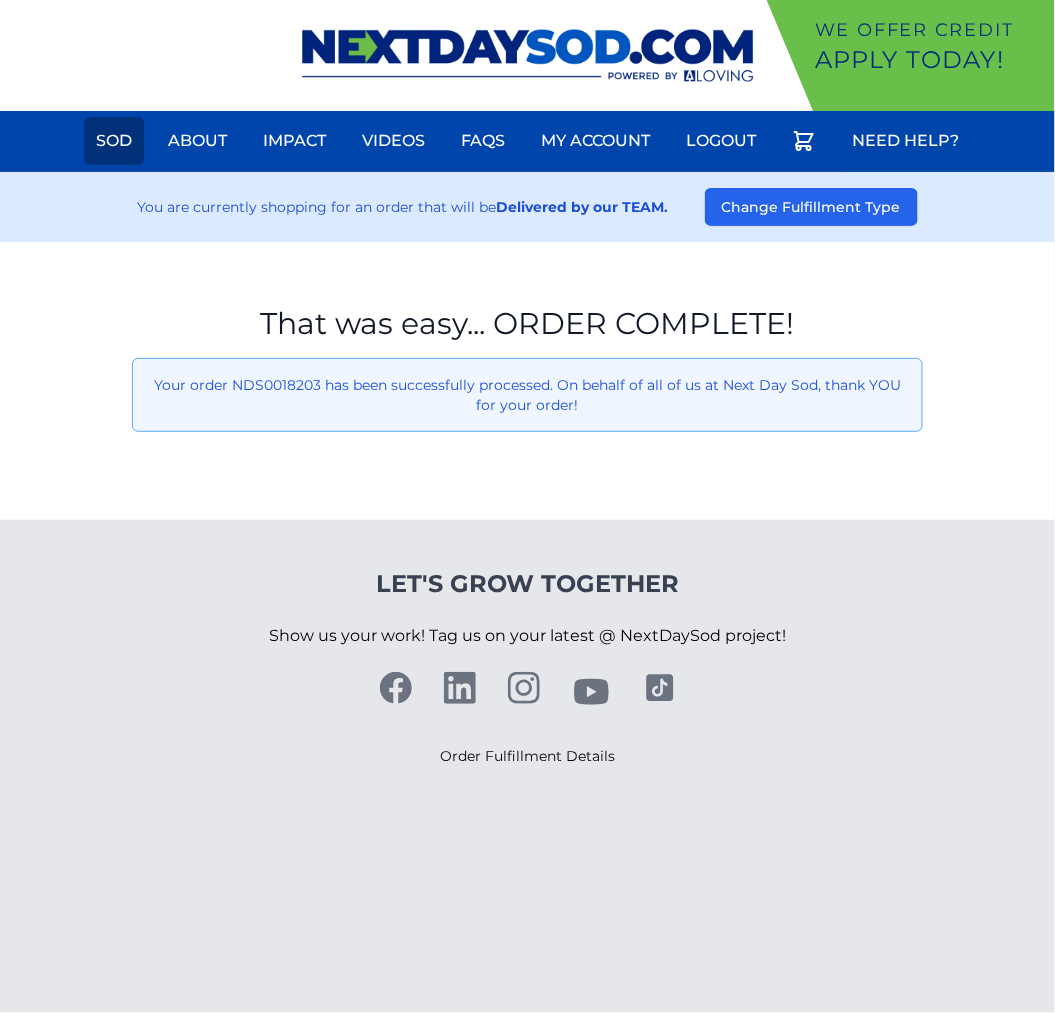 click on "Sod" at bounding box center [114, 141] 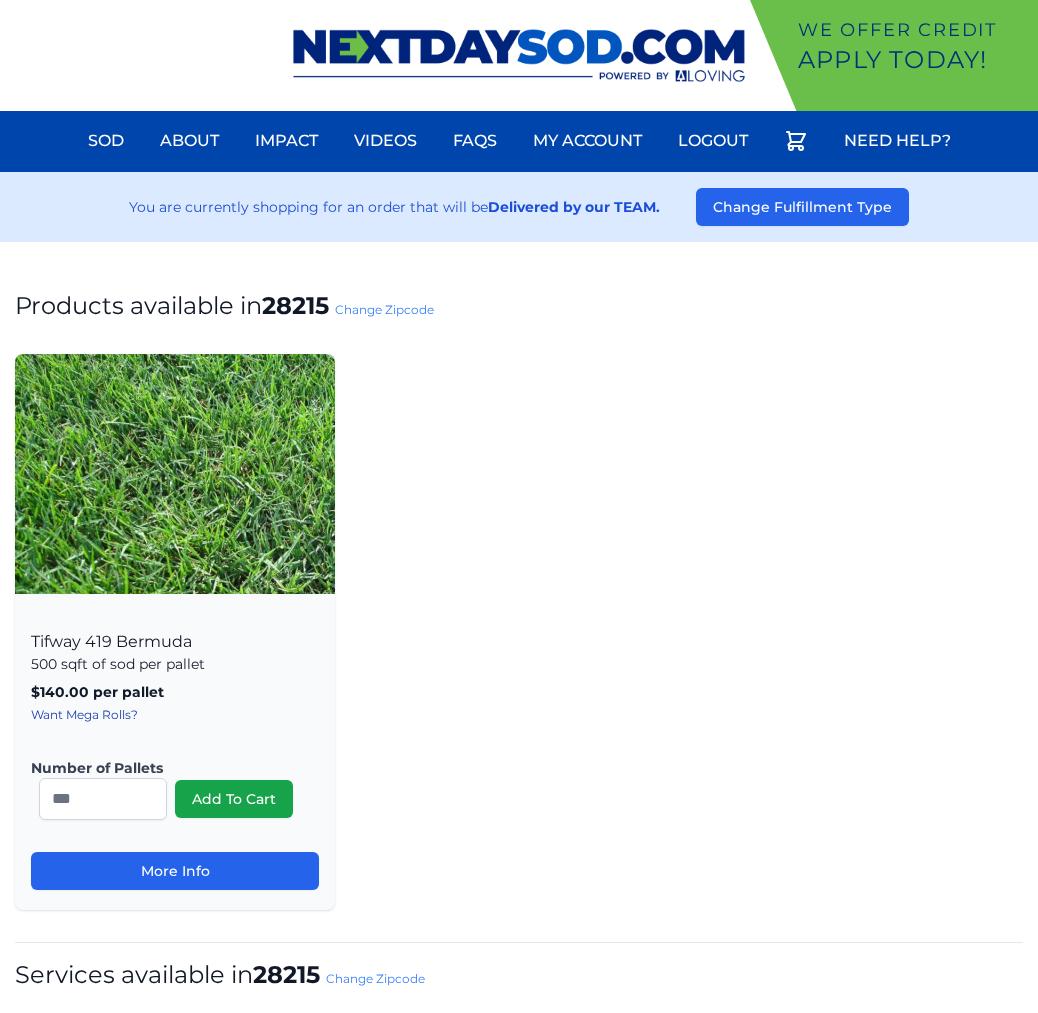 scroll, scrollTop: 0, scrollLeft: 0, axis: both 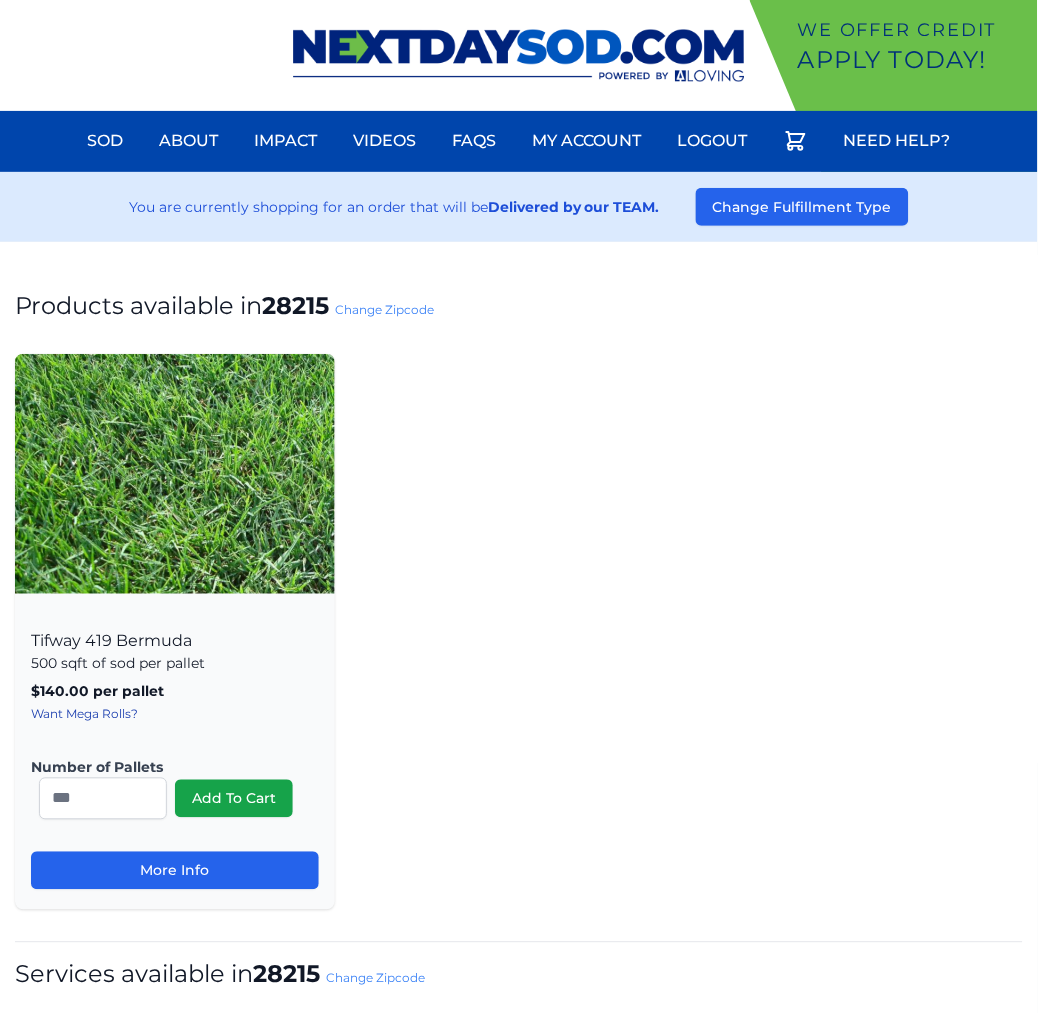 click on "Change Zipcode" at bounding box center (384, 309) 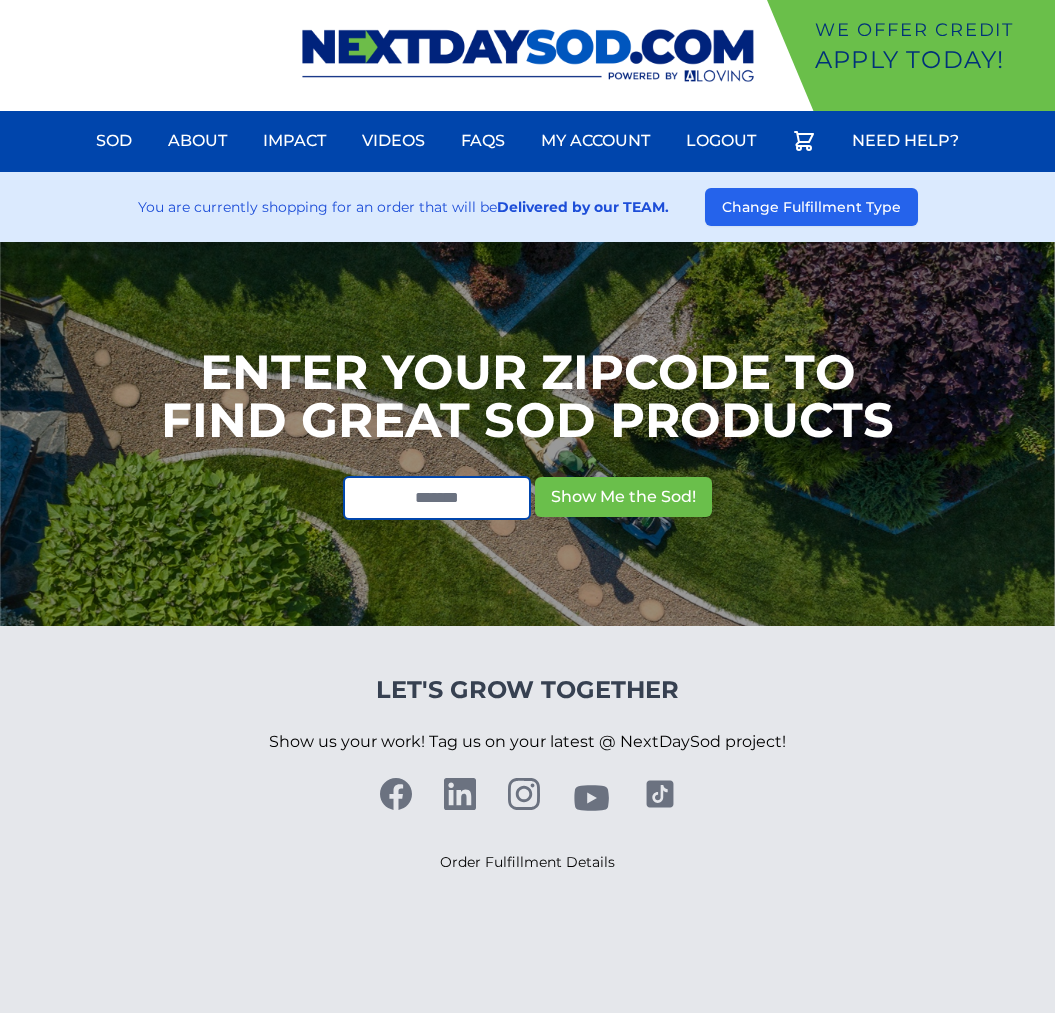 scroll, scrollTop: 0, scrollLeft: 0, axis: both 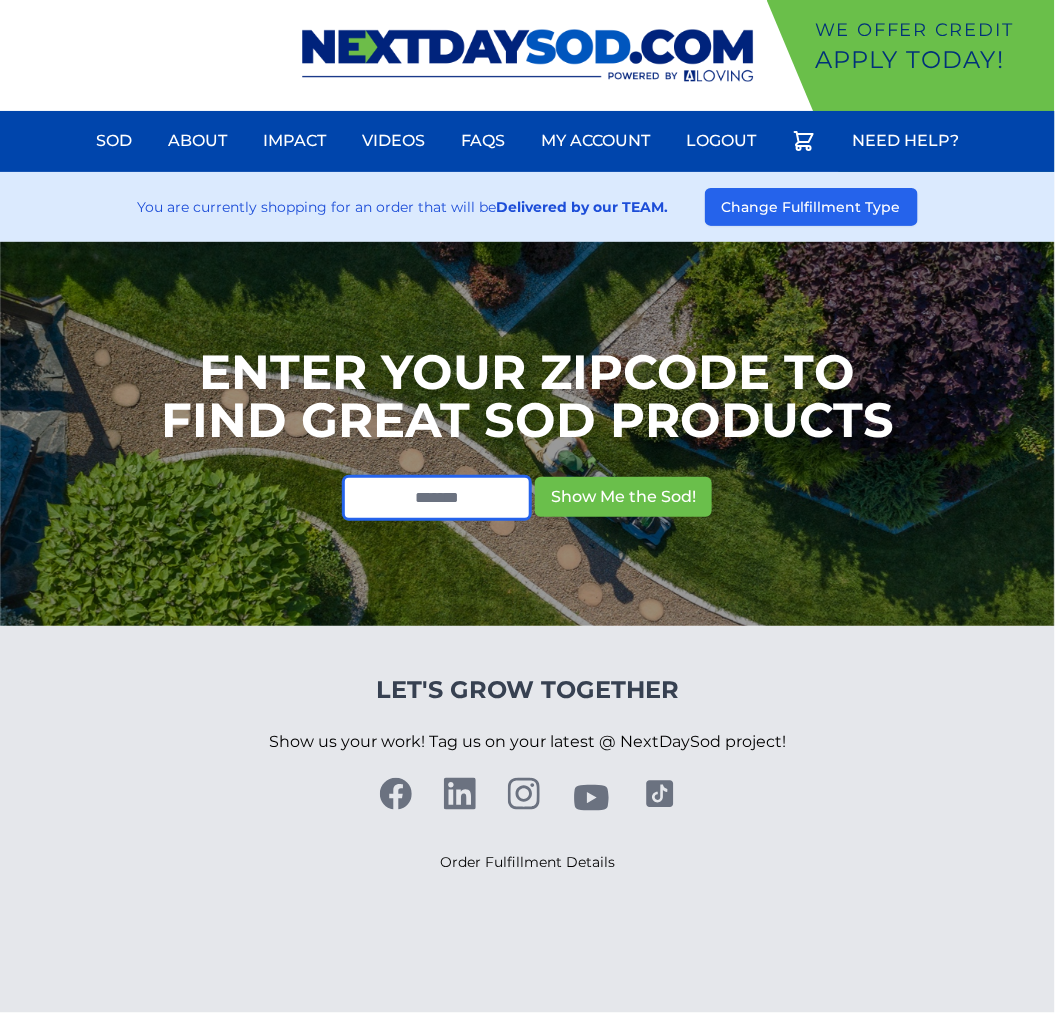 click at bounding box center [437, 498] 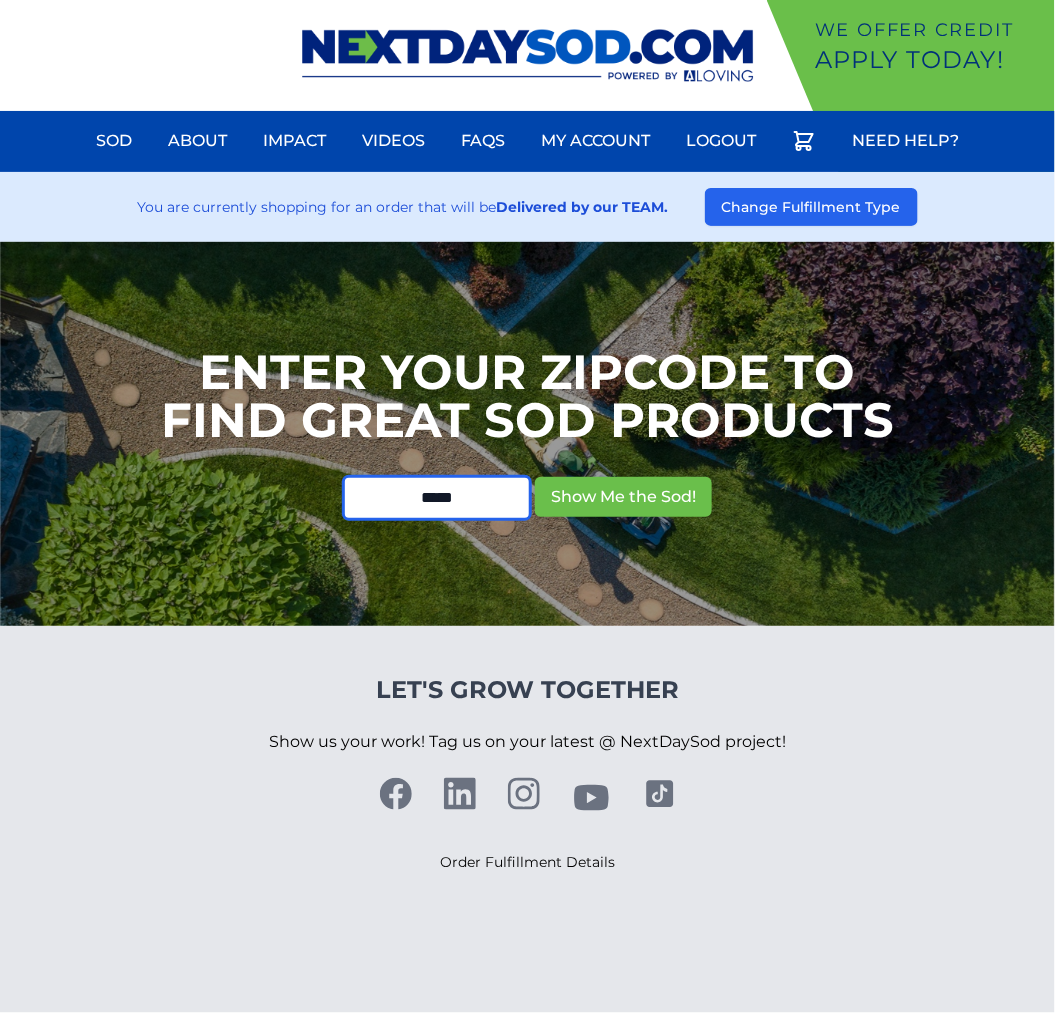 type on "*****" 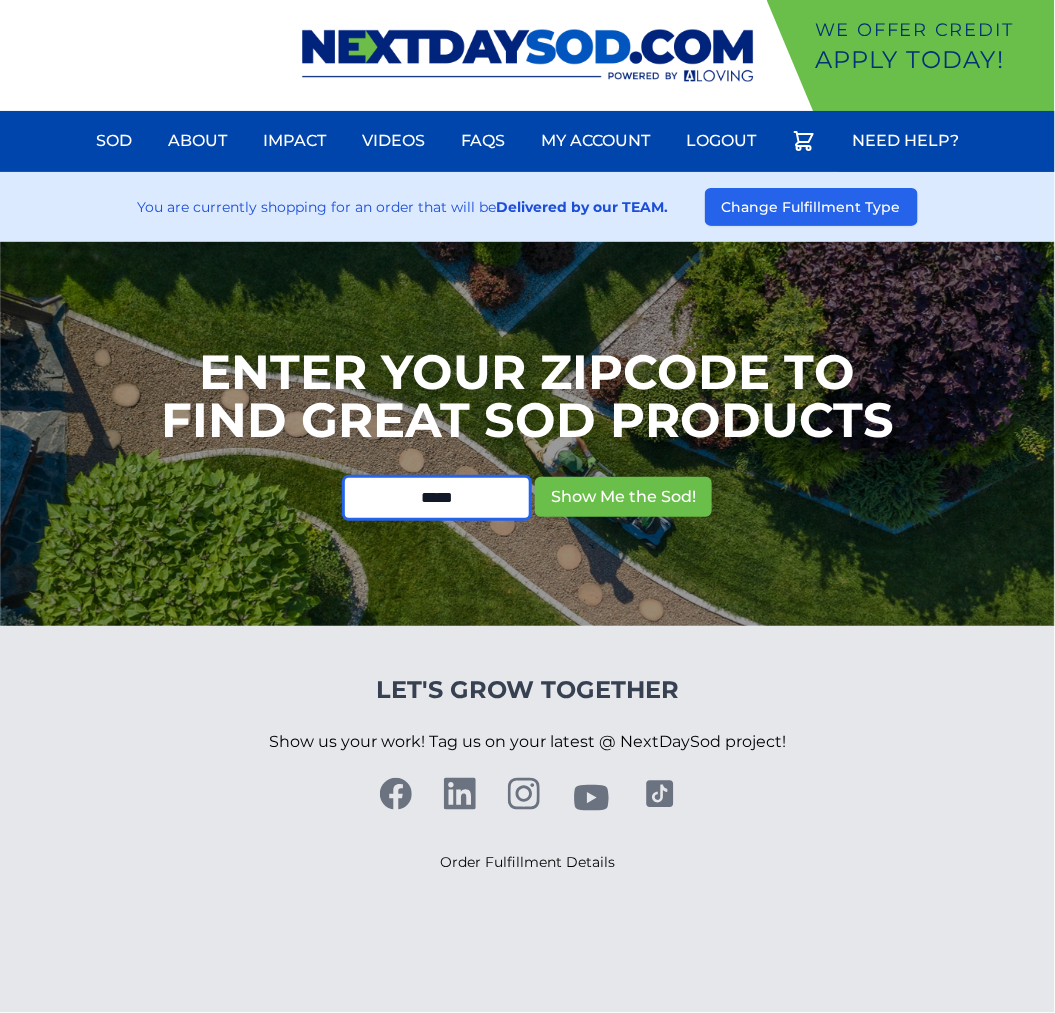 click on "Show Me the Sod!" at bounding box center [623, 497] 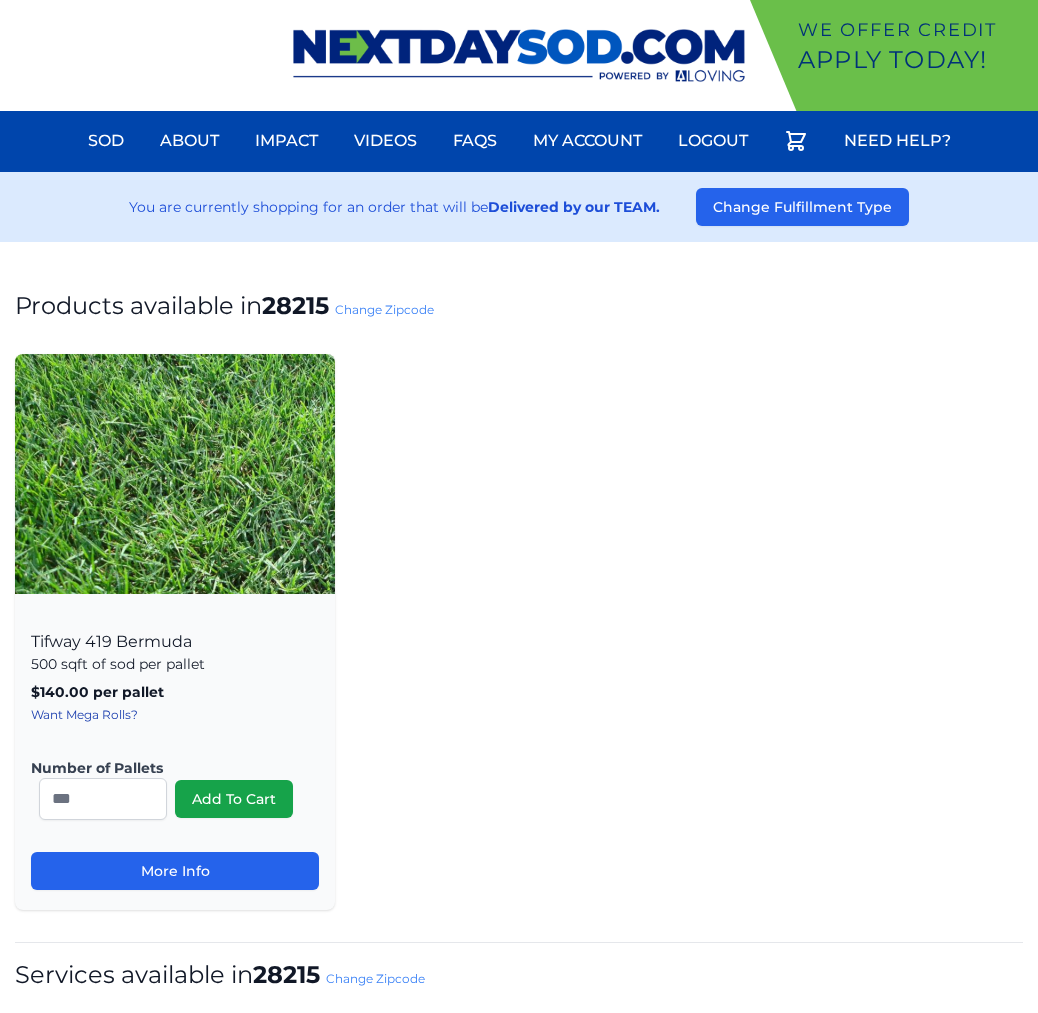 scroll, scrollTop: 0, scrollLeft: 0, axis: both 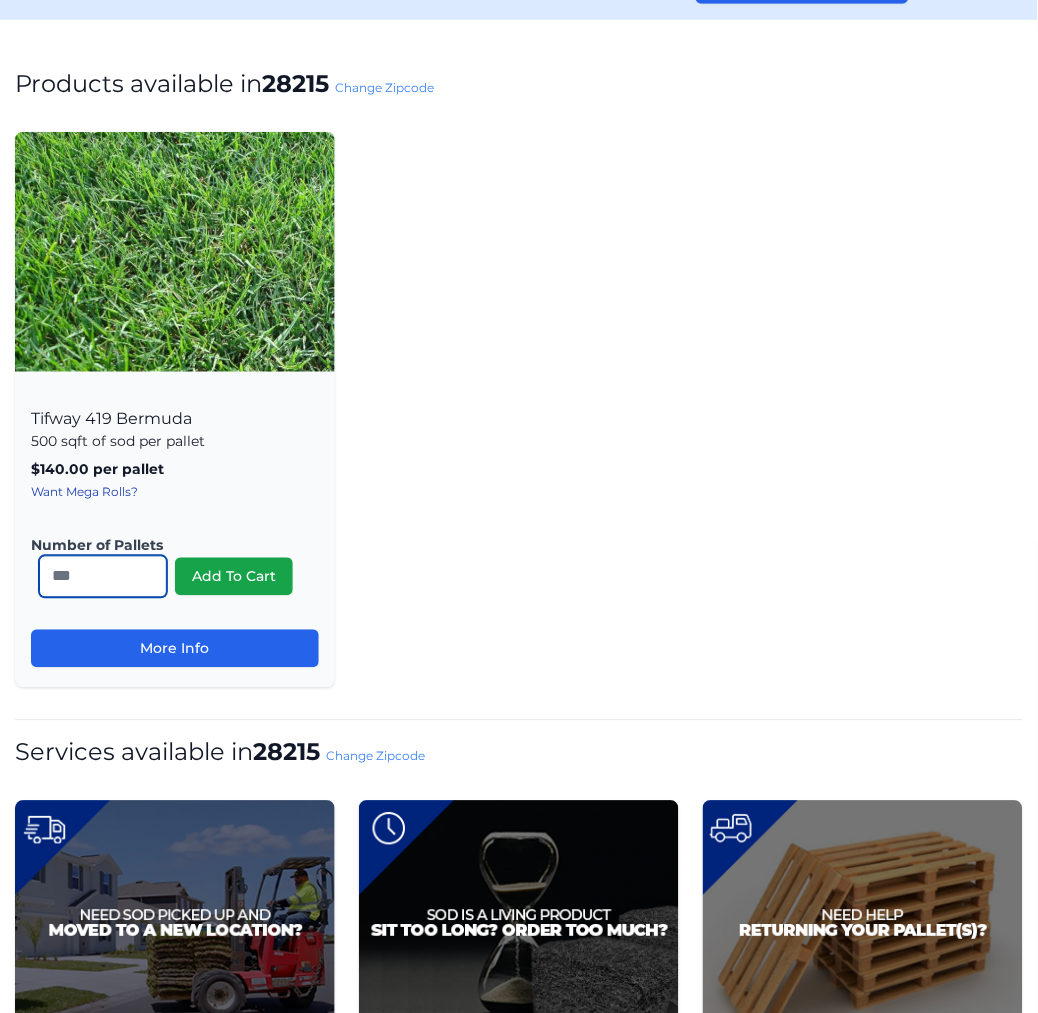 click on "*" at bounding box center [103, 577] 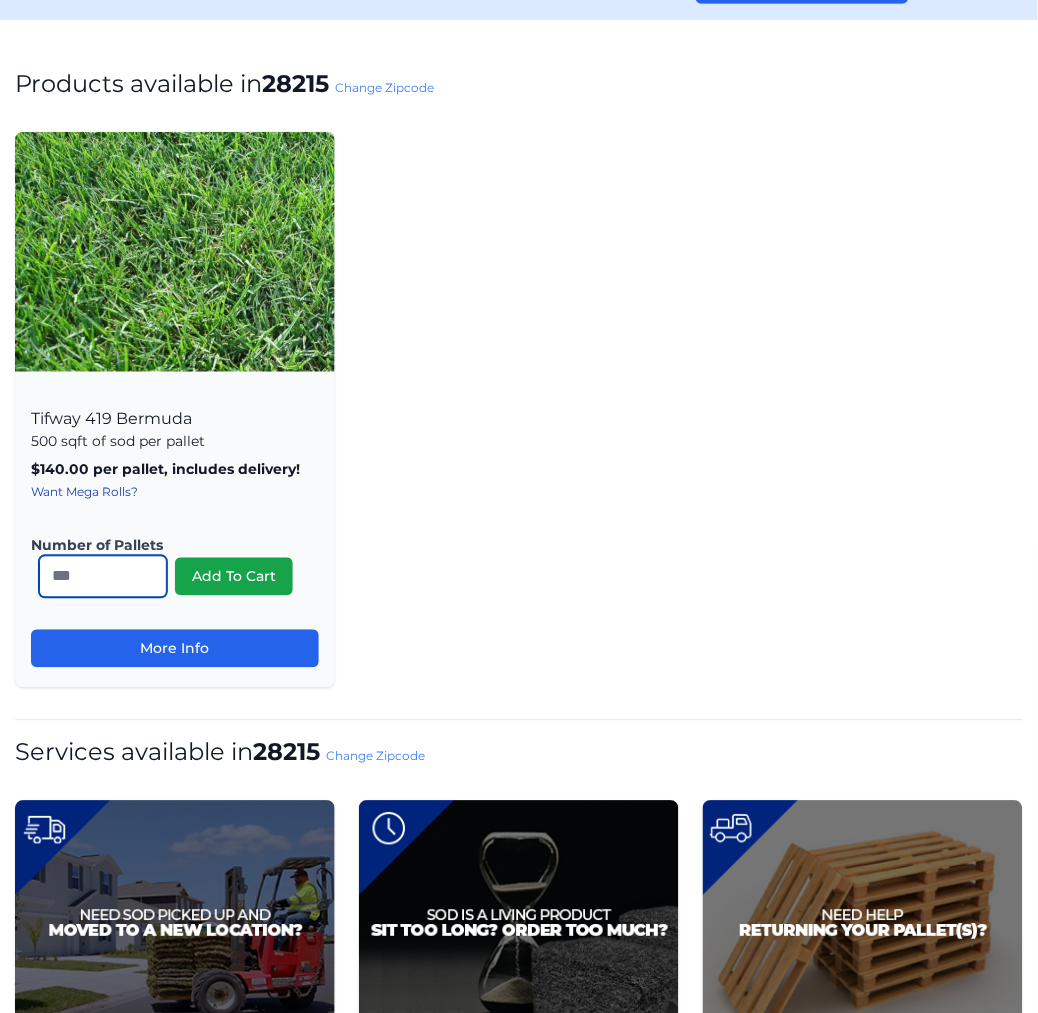 type on "**" 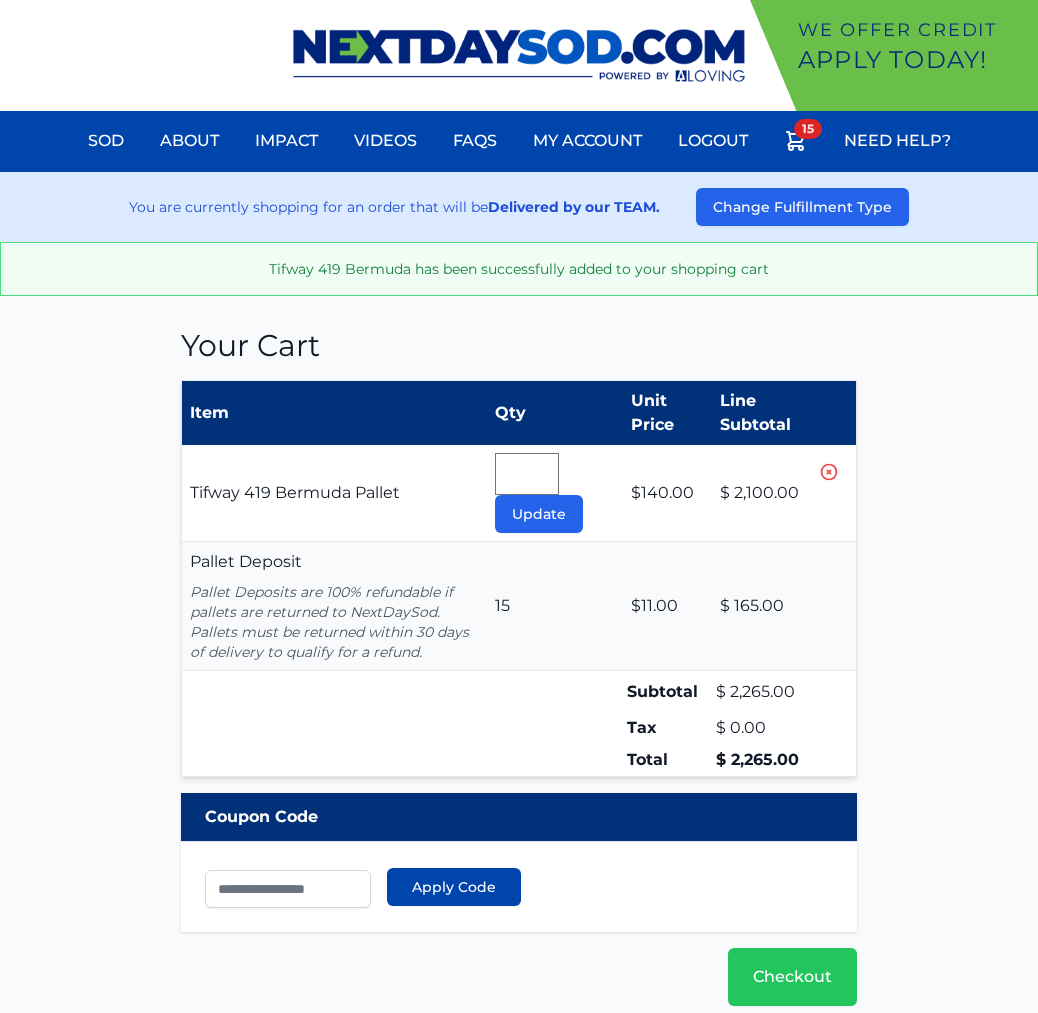 scroll, scrollTop: 0, scrollLeft: 0, axis: both 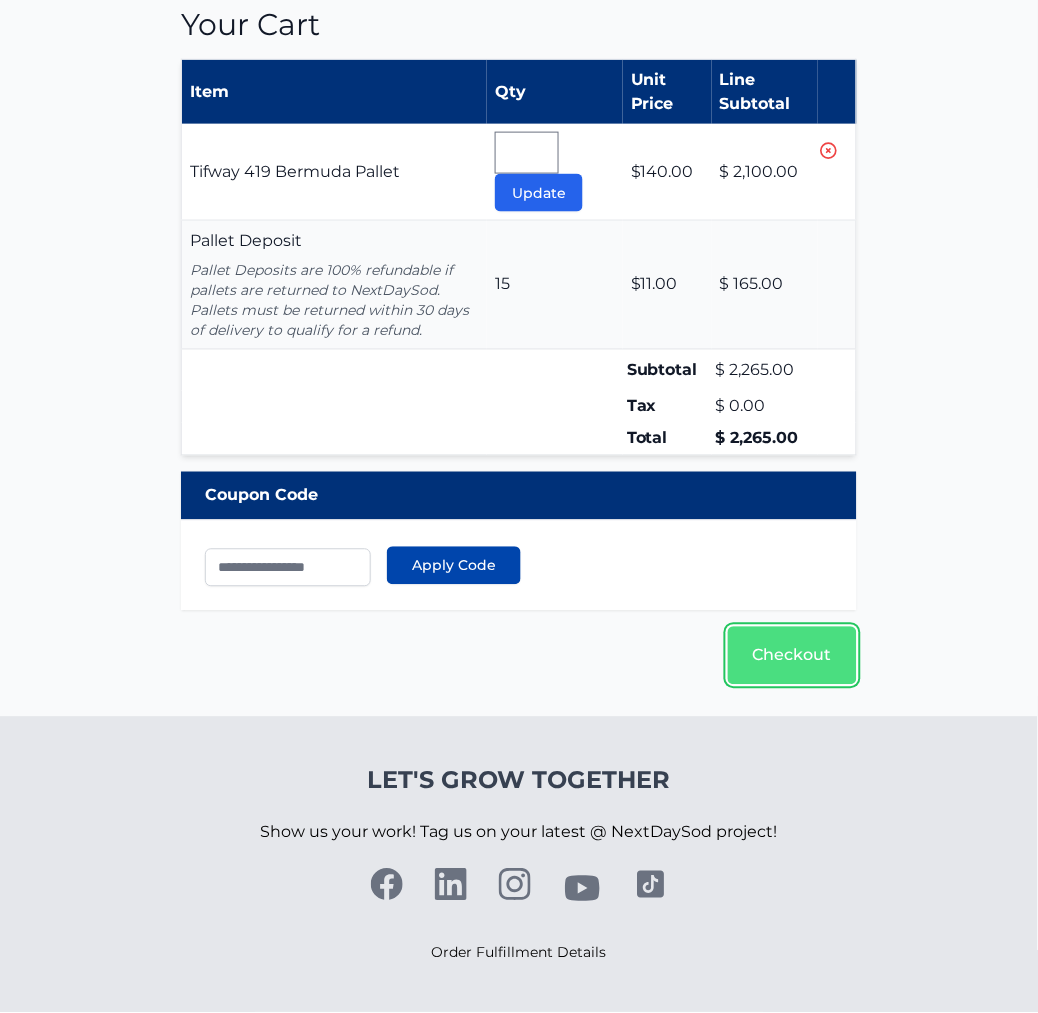 click on "Checkout" at bounding box center [792, 656] 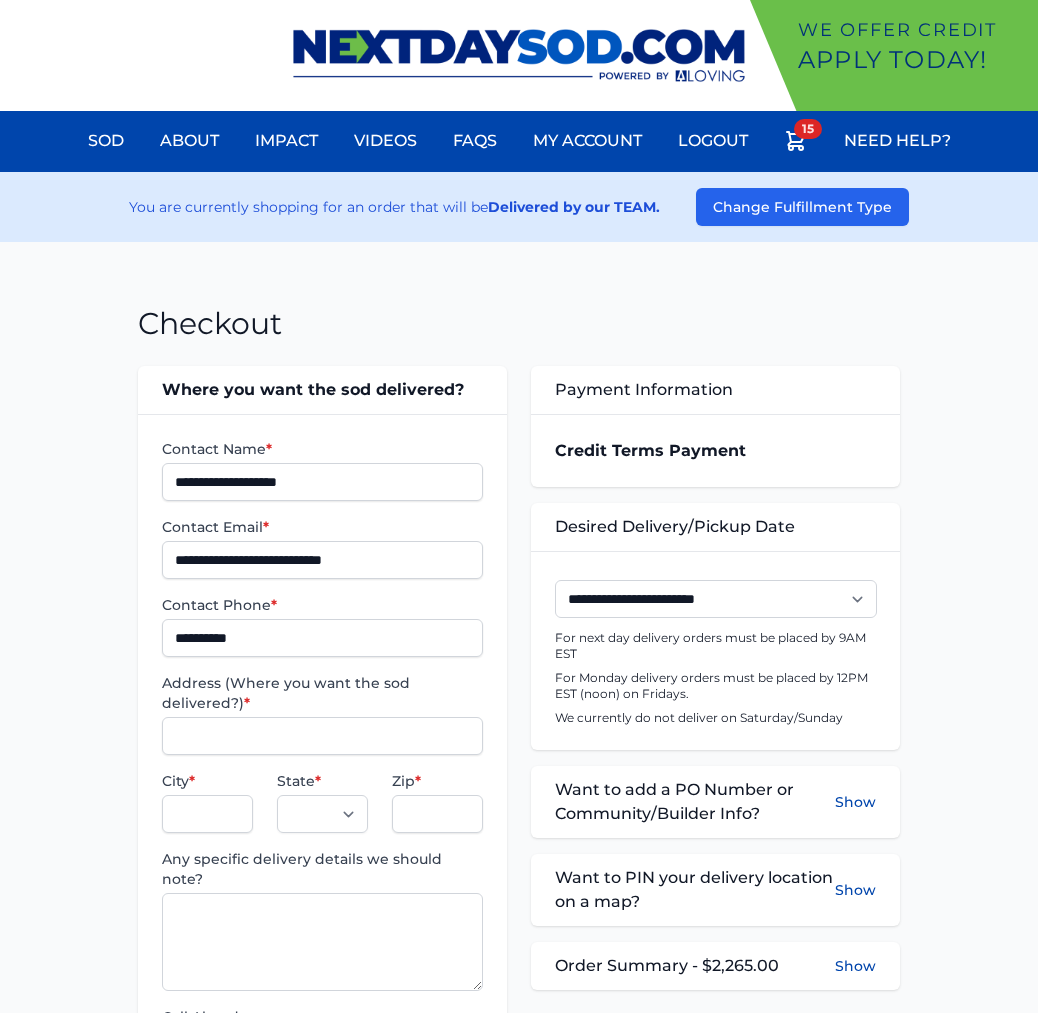 scroll, scrollTop: 0, scrollLeft: 0, axis: both 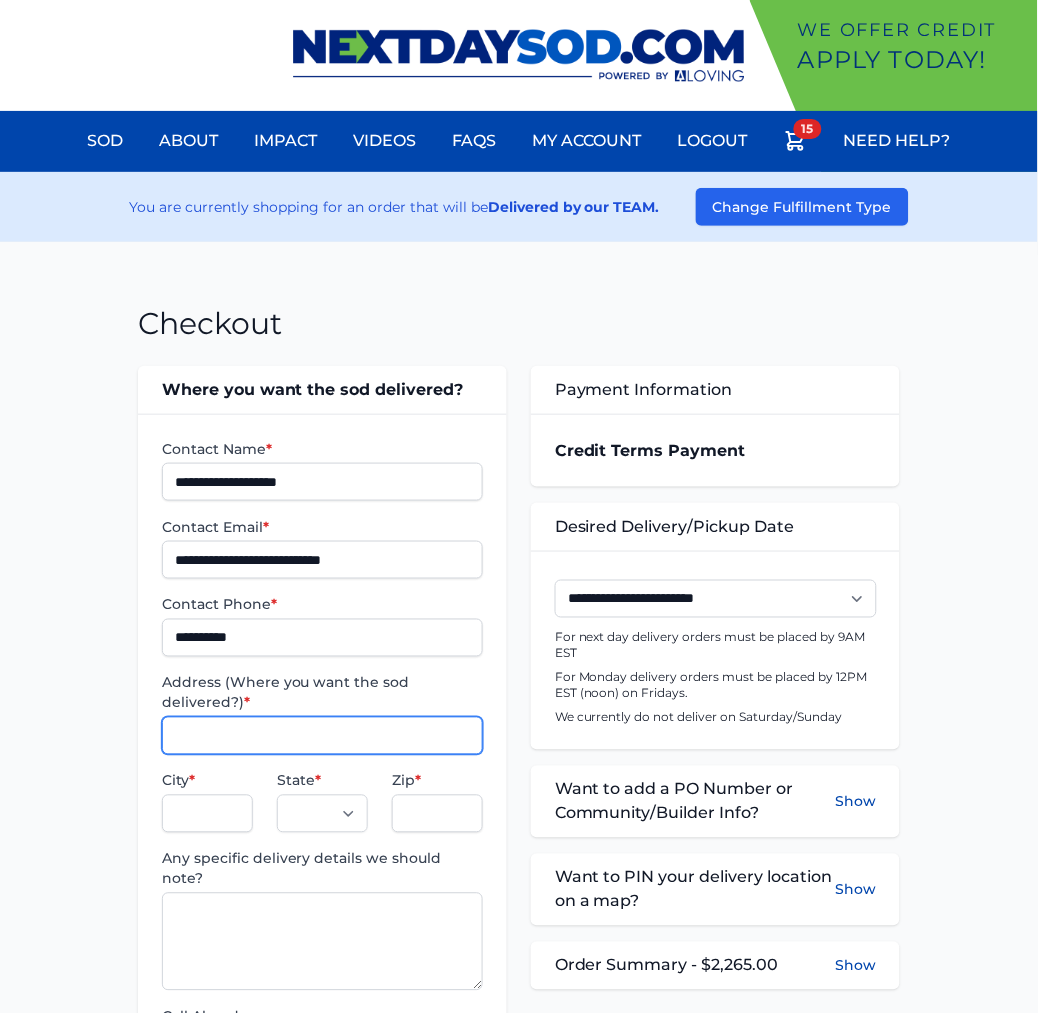 click on "Address (Where you want the sod delivered?)
*" at bounding box center (322, 736) 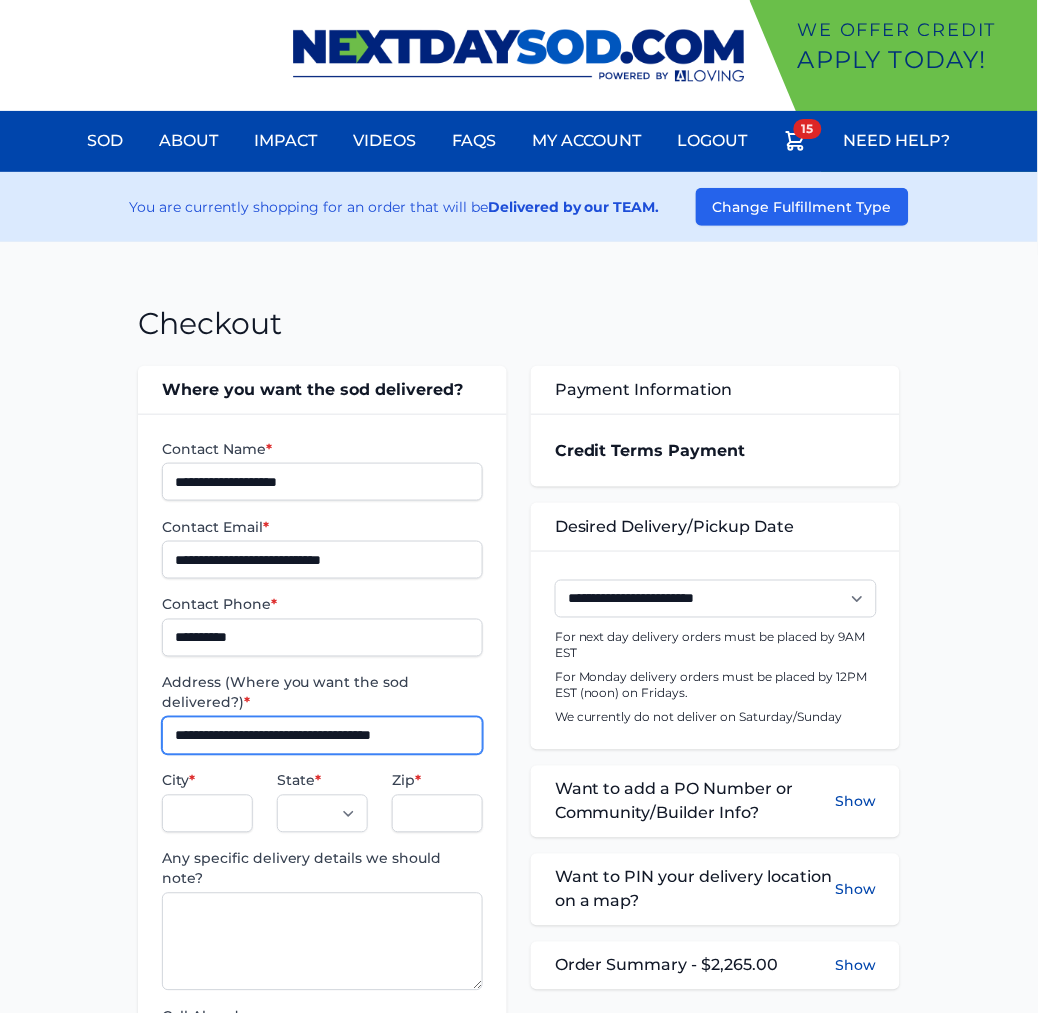 click on "**********" at bounding box center (322, 736) 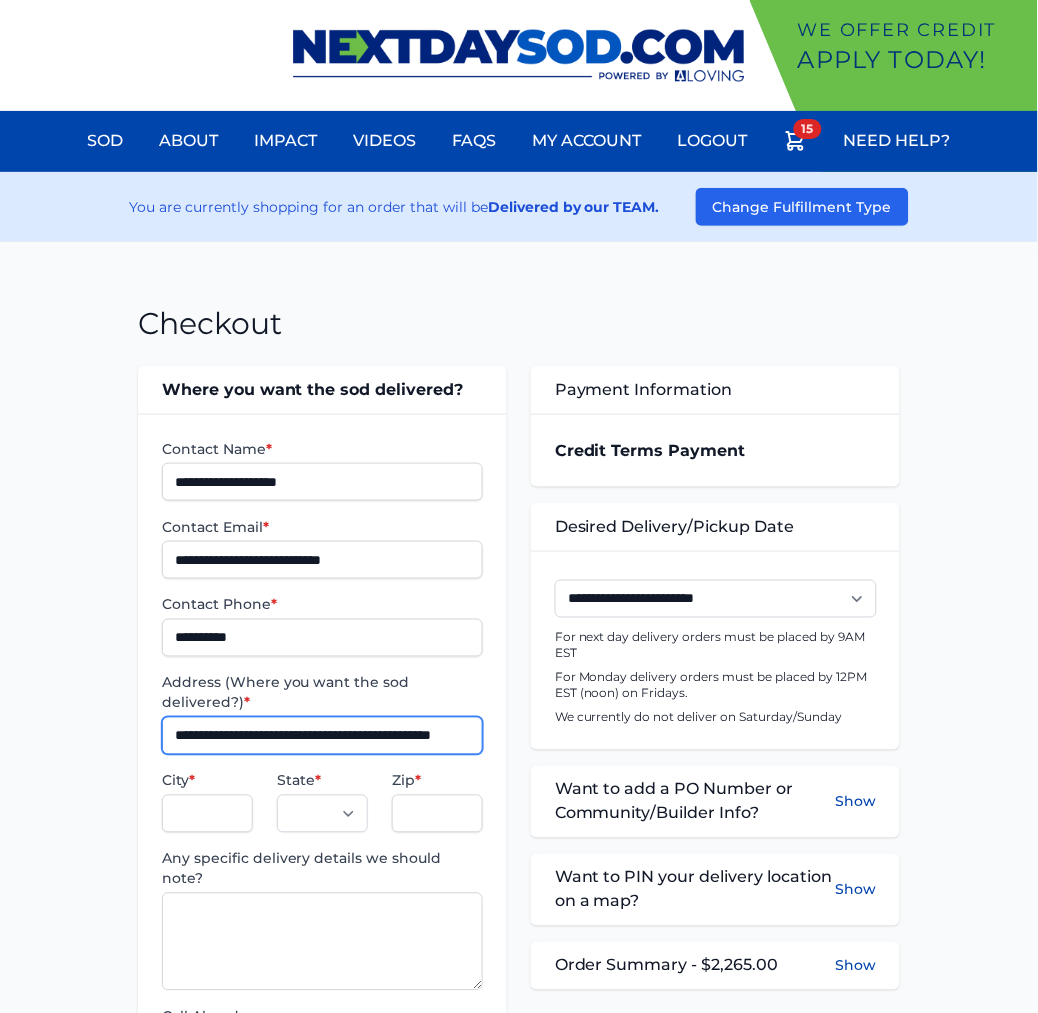 scroll, scrollTop: 0, scrollLeft: 67, axis: horizontal 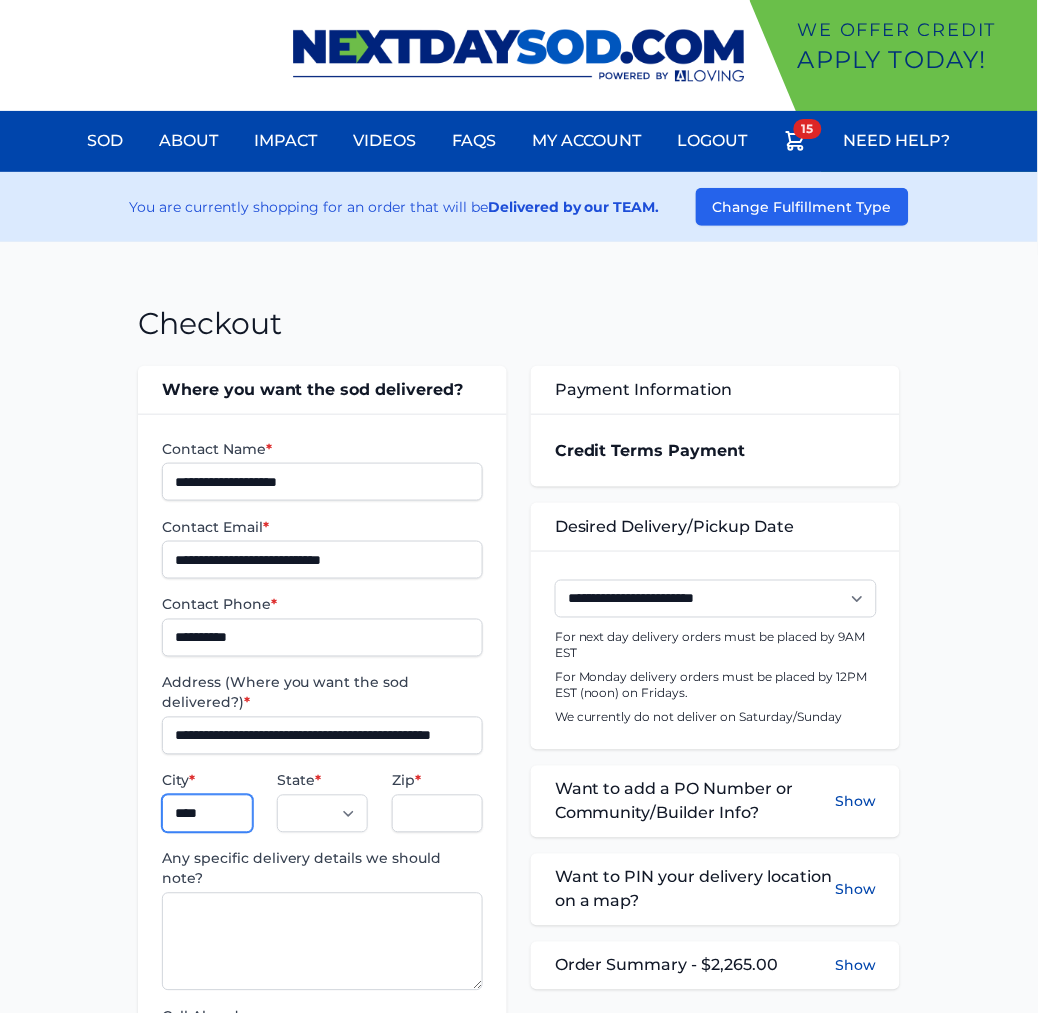 type on "*********" 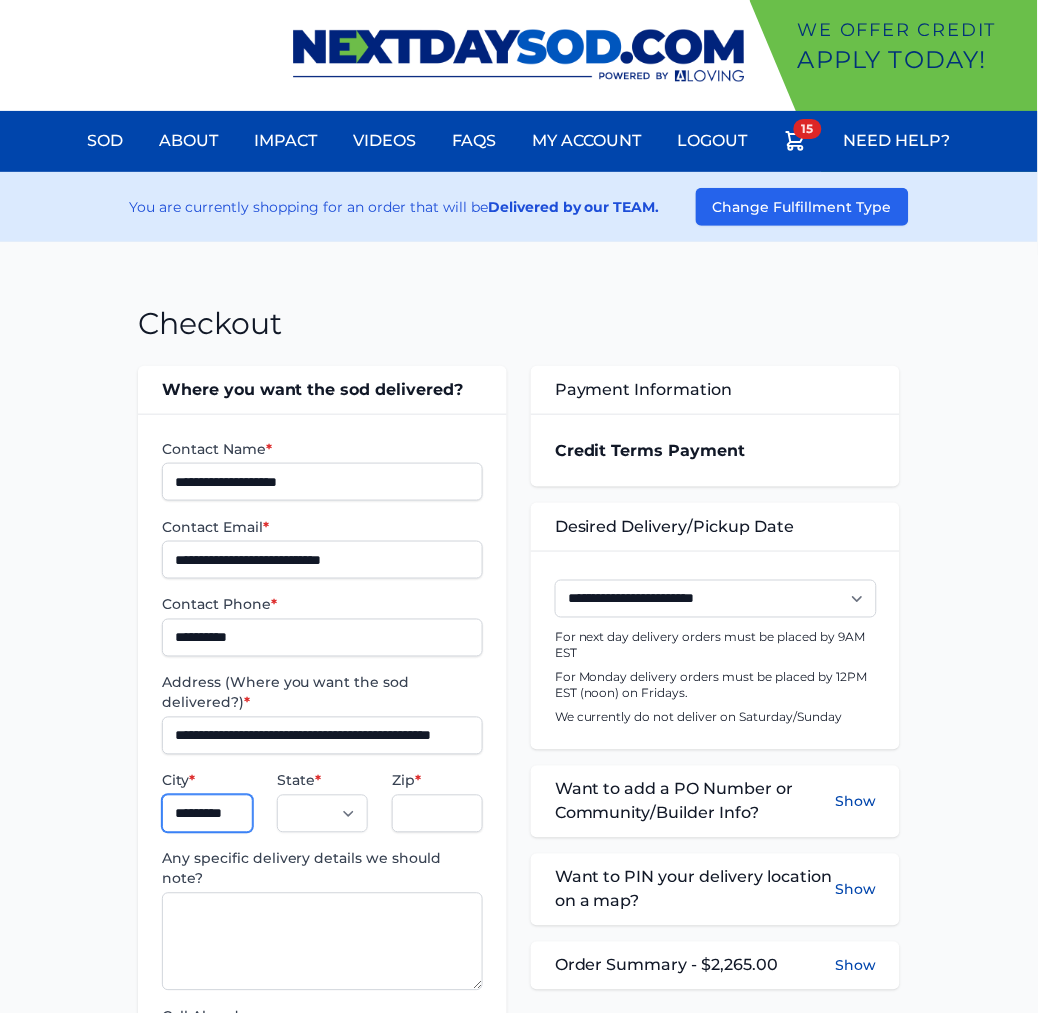 select on "**" 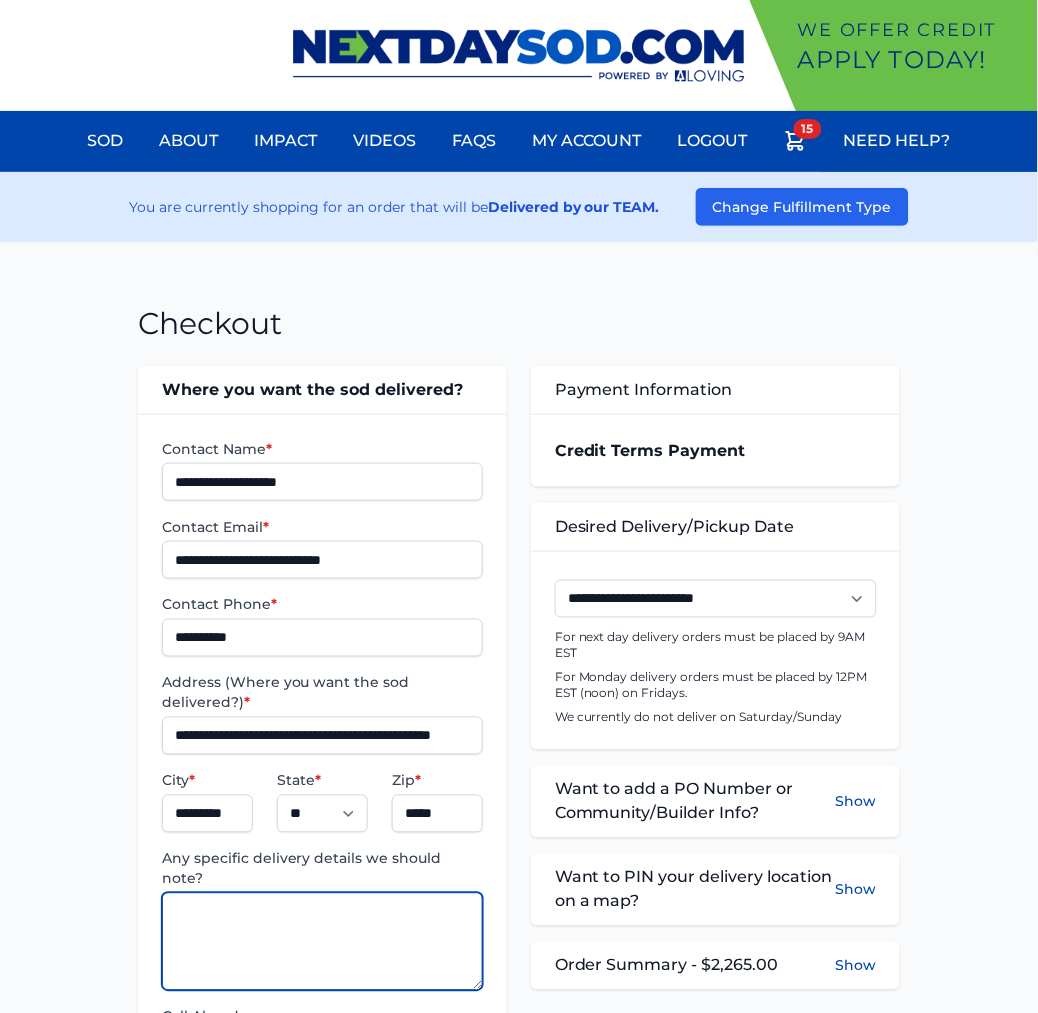 paste on "**********" 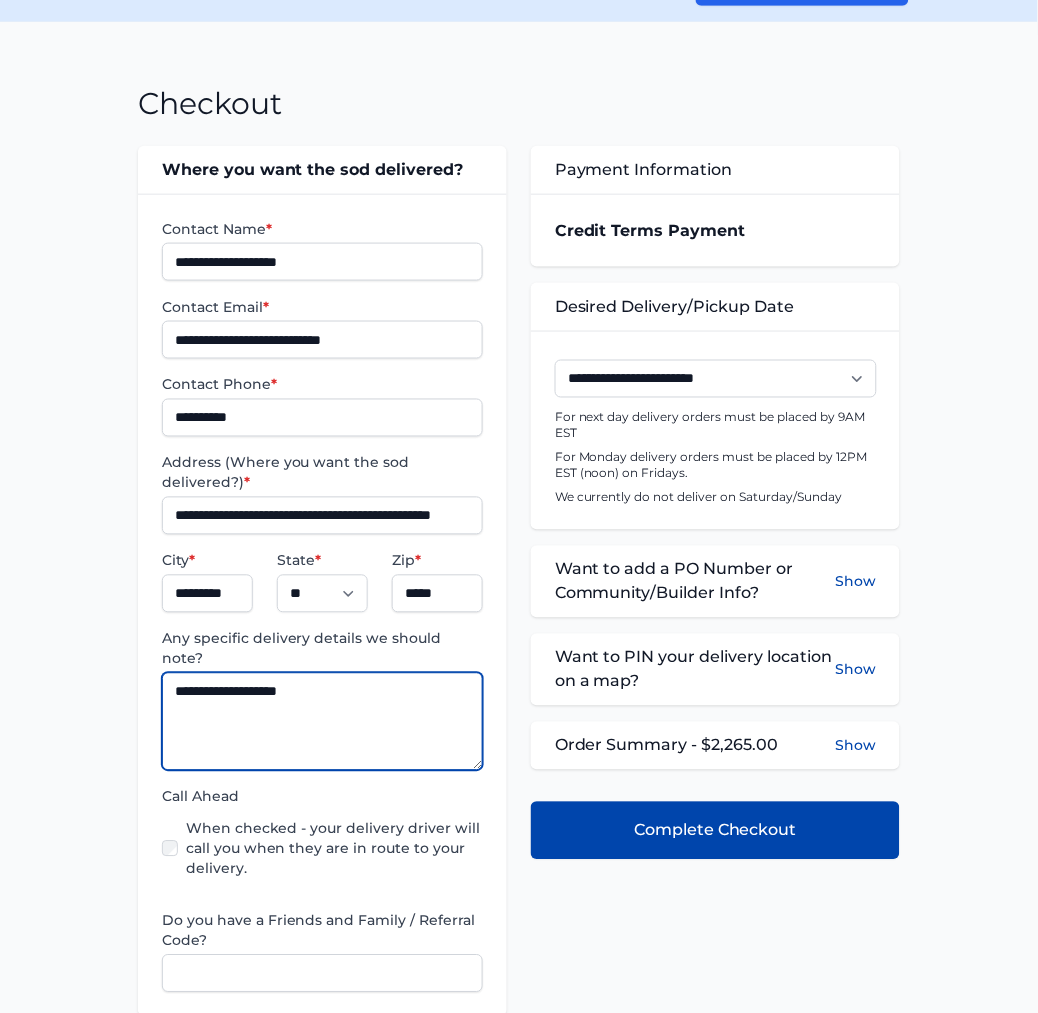 scroll, scrollTop: 222, scrollLeft: 0, axis: vertical 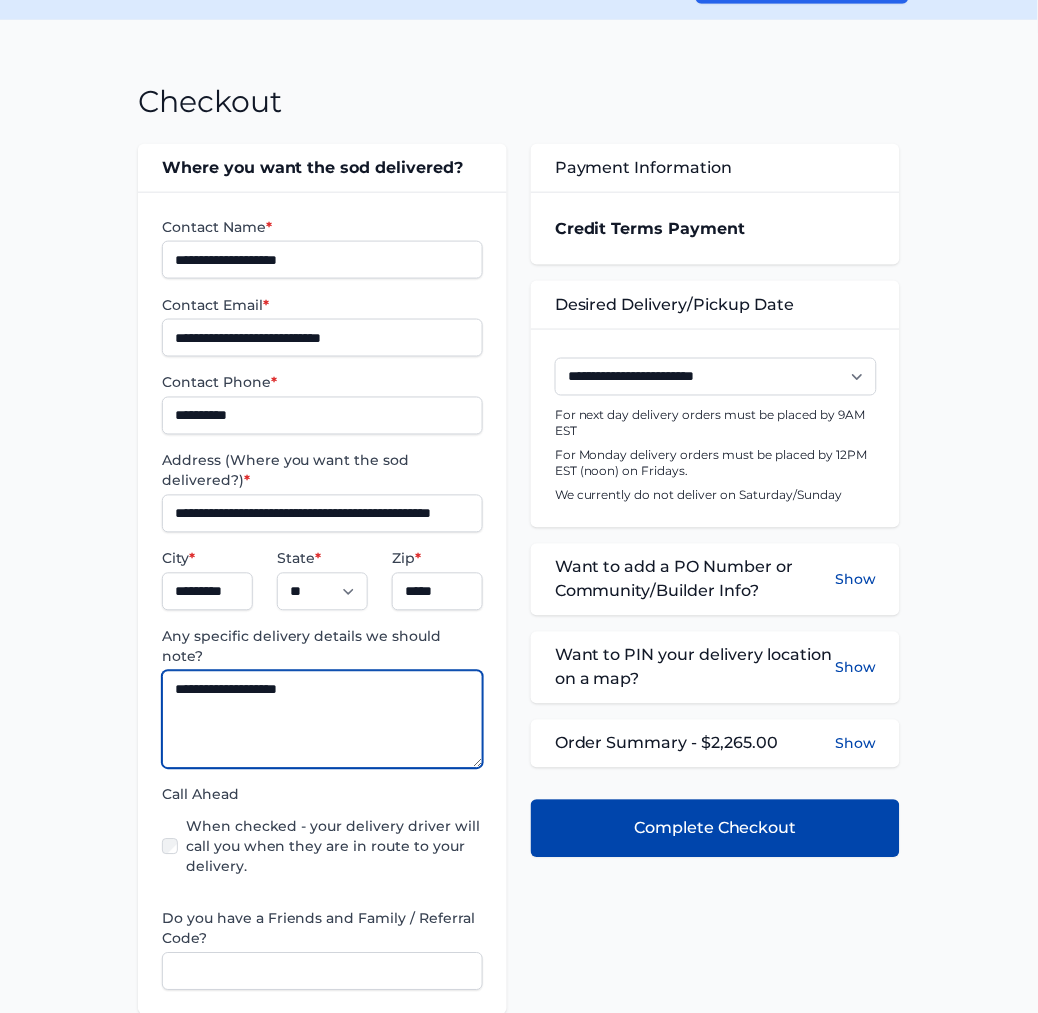 type on "**********" 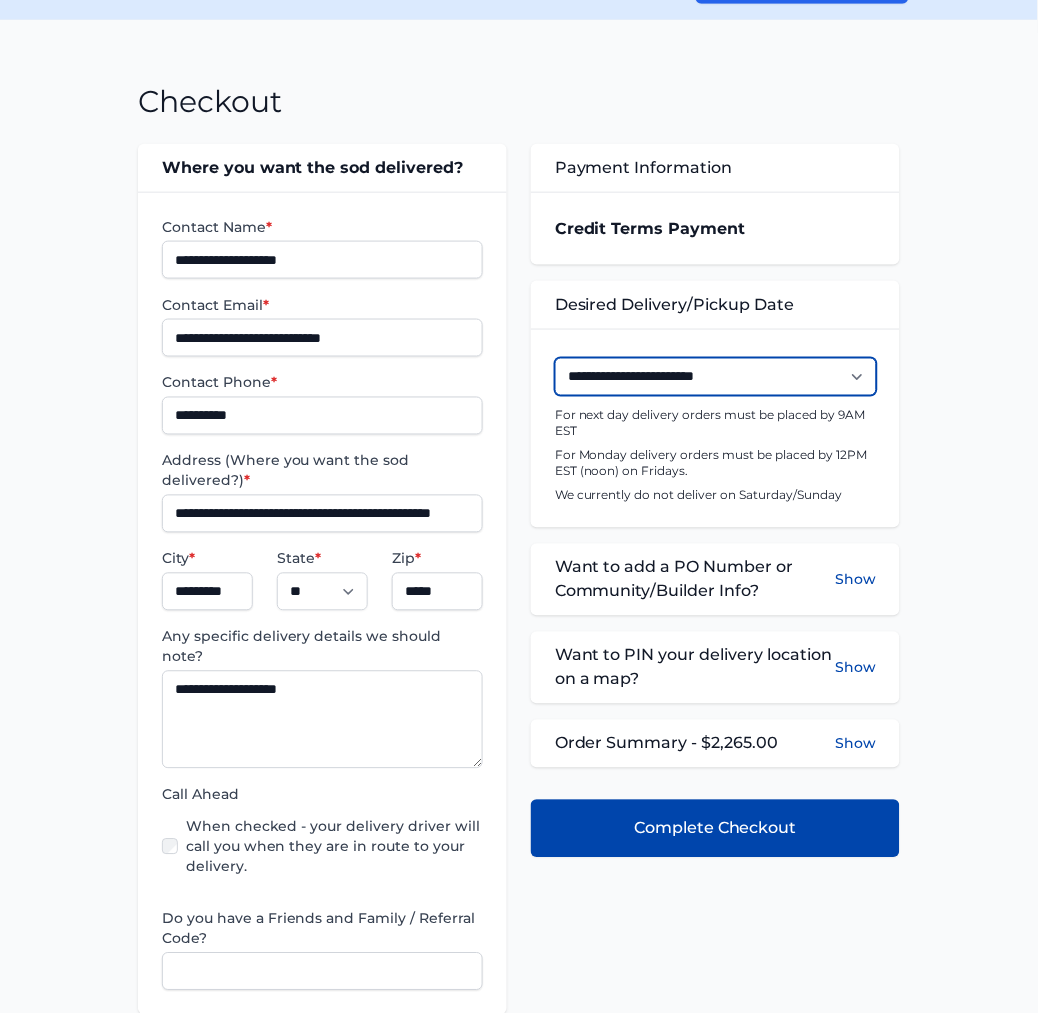 click on "**********" at bounding box center (716, 377) 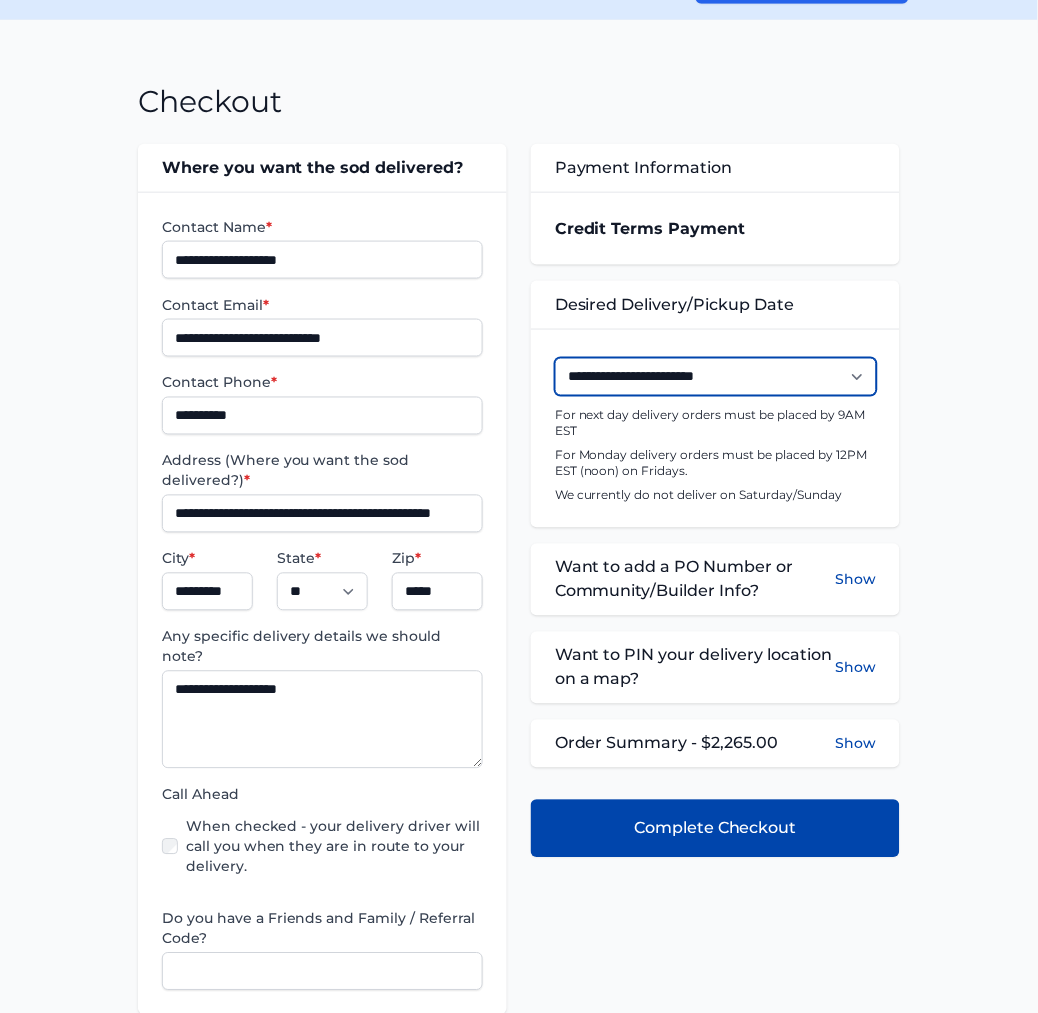 select on "**********" 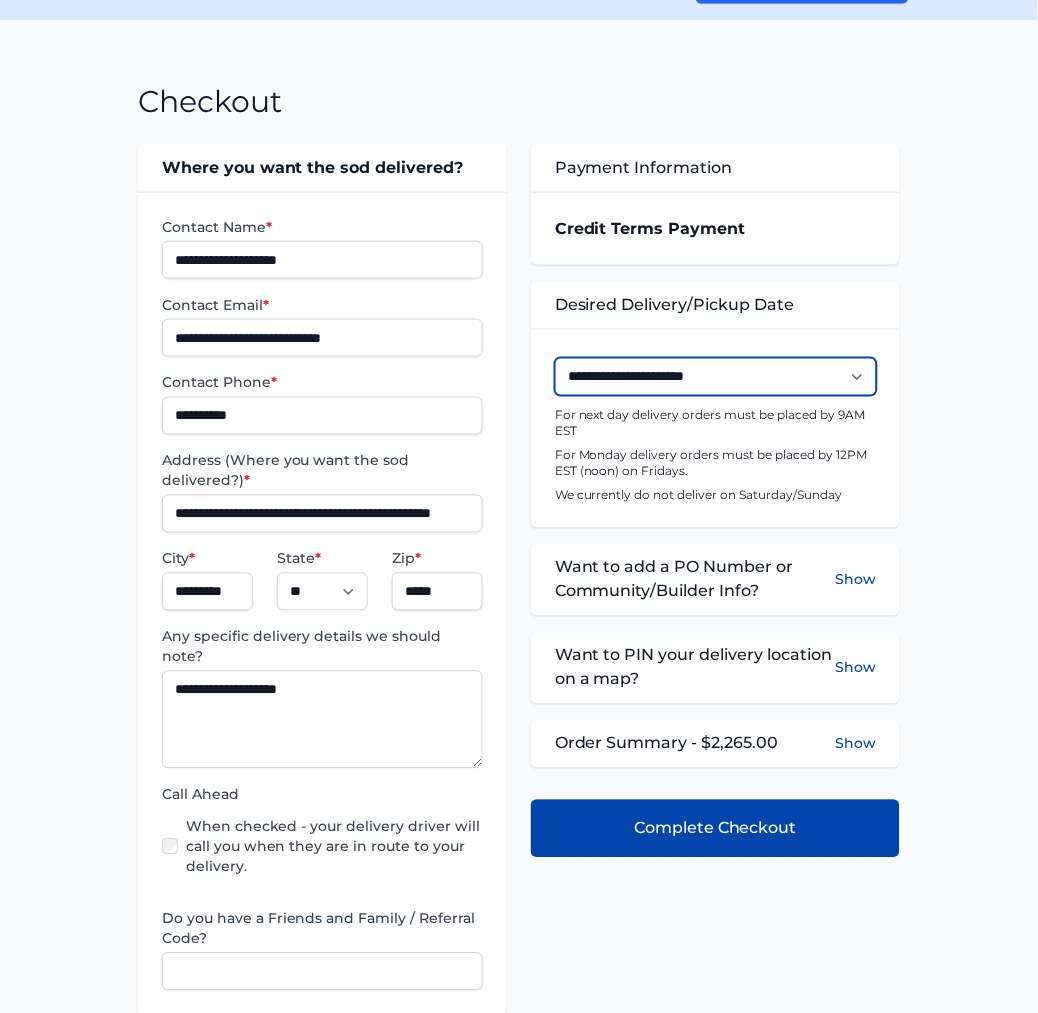 click on "**********" at bounding box center [716, 377] 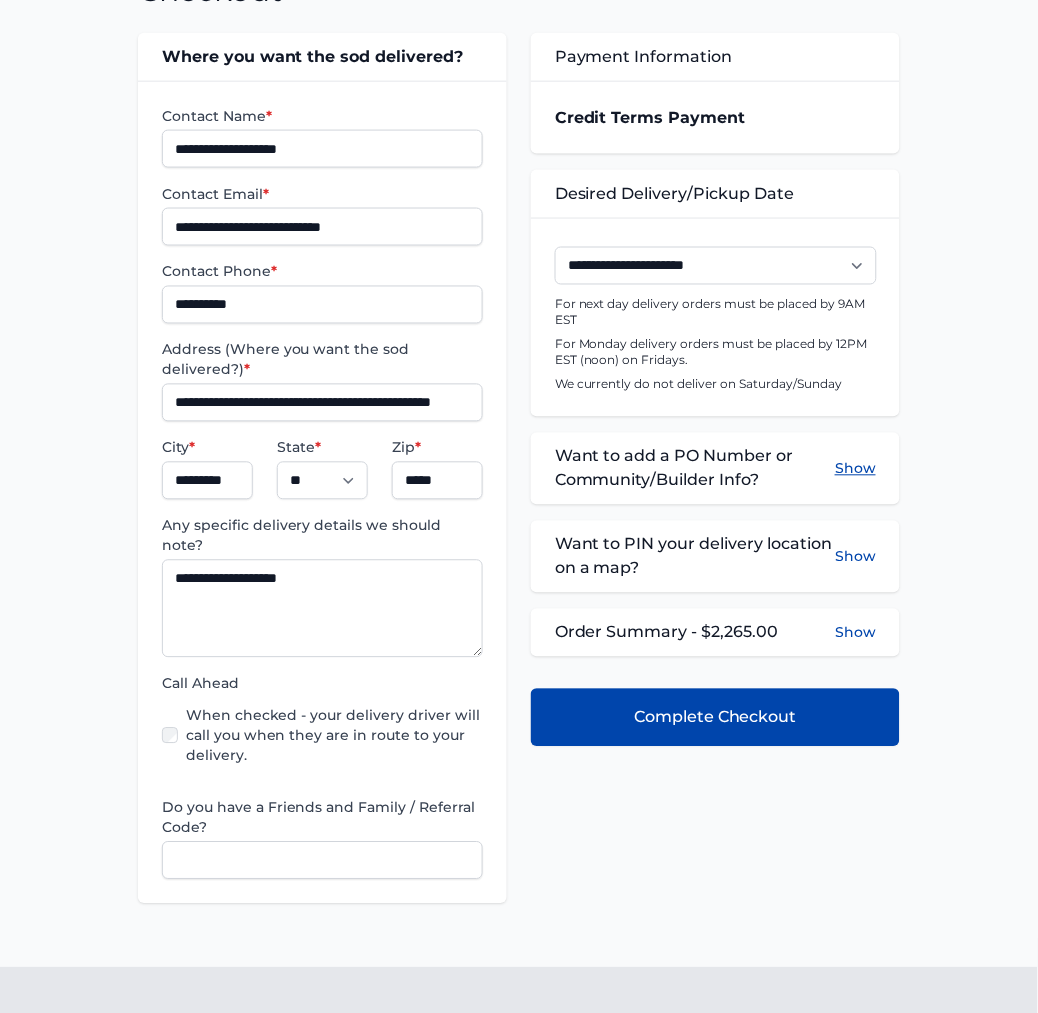 click on "Show" at bounding box center (855, 469) 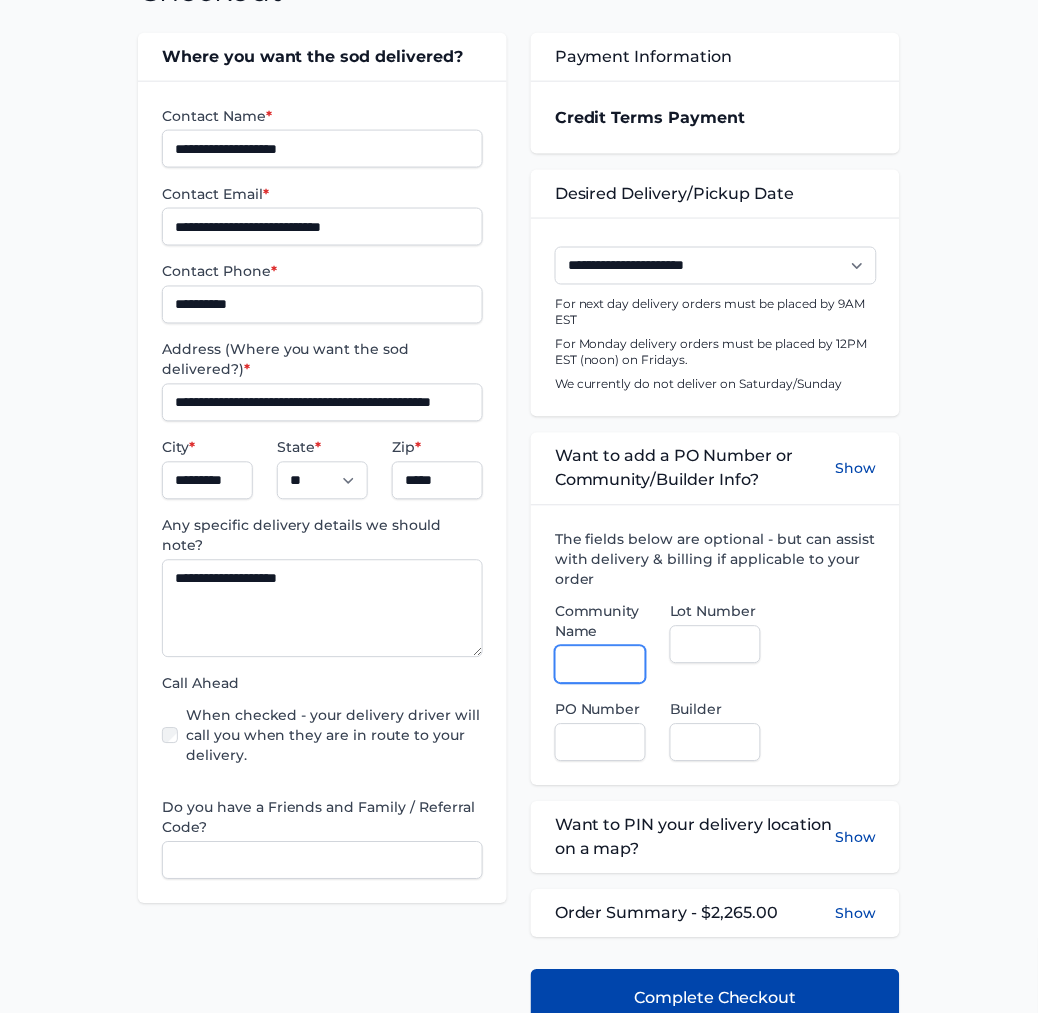 click on "Community Name" at bounding box center (600, 665) 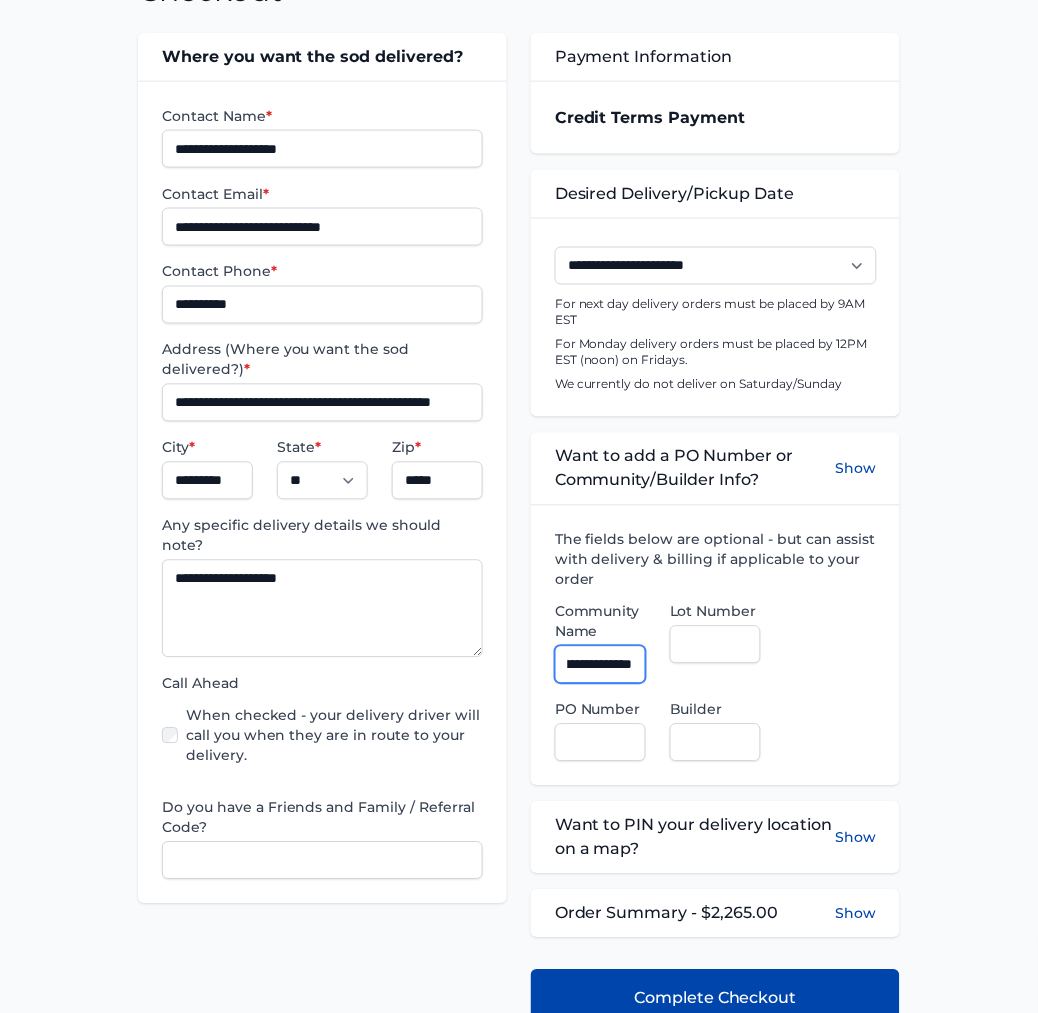 scroll, scrollTop: 0, scrollLeft: 66, axis: horizontal 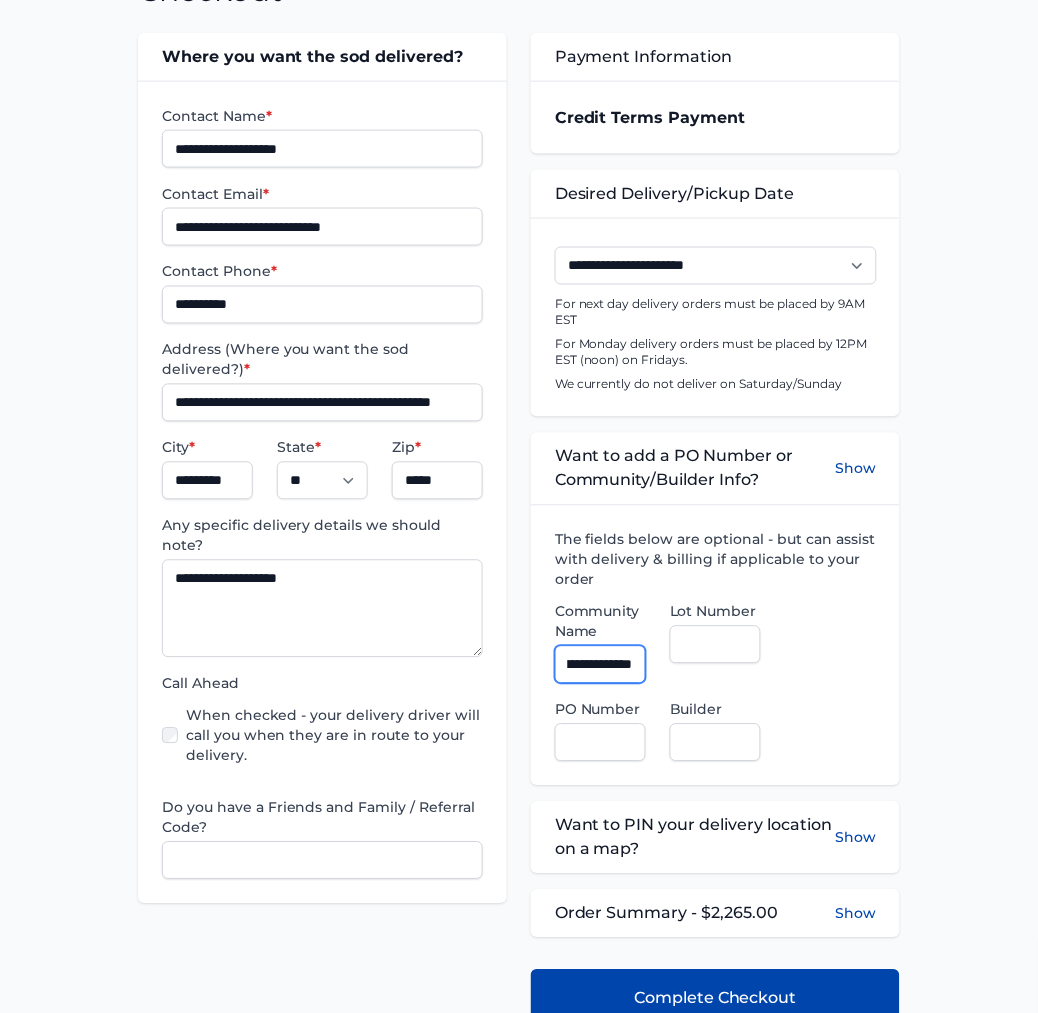 type on "**********" 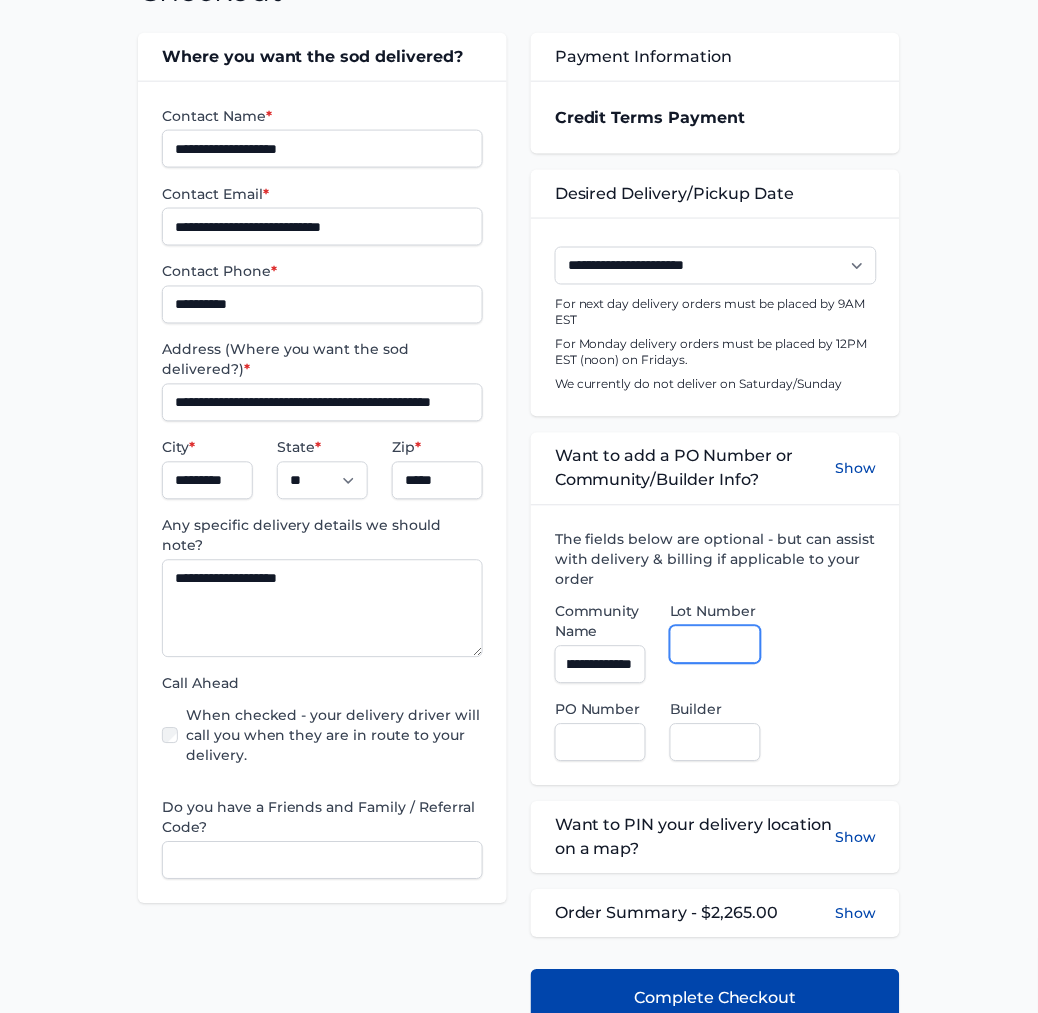 scroll, scrollTop: 0, scrollLeft: 0, axis: both 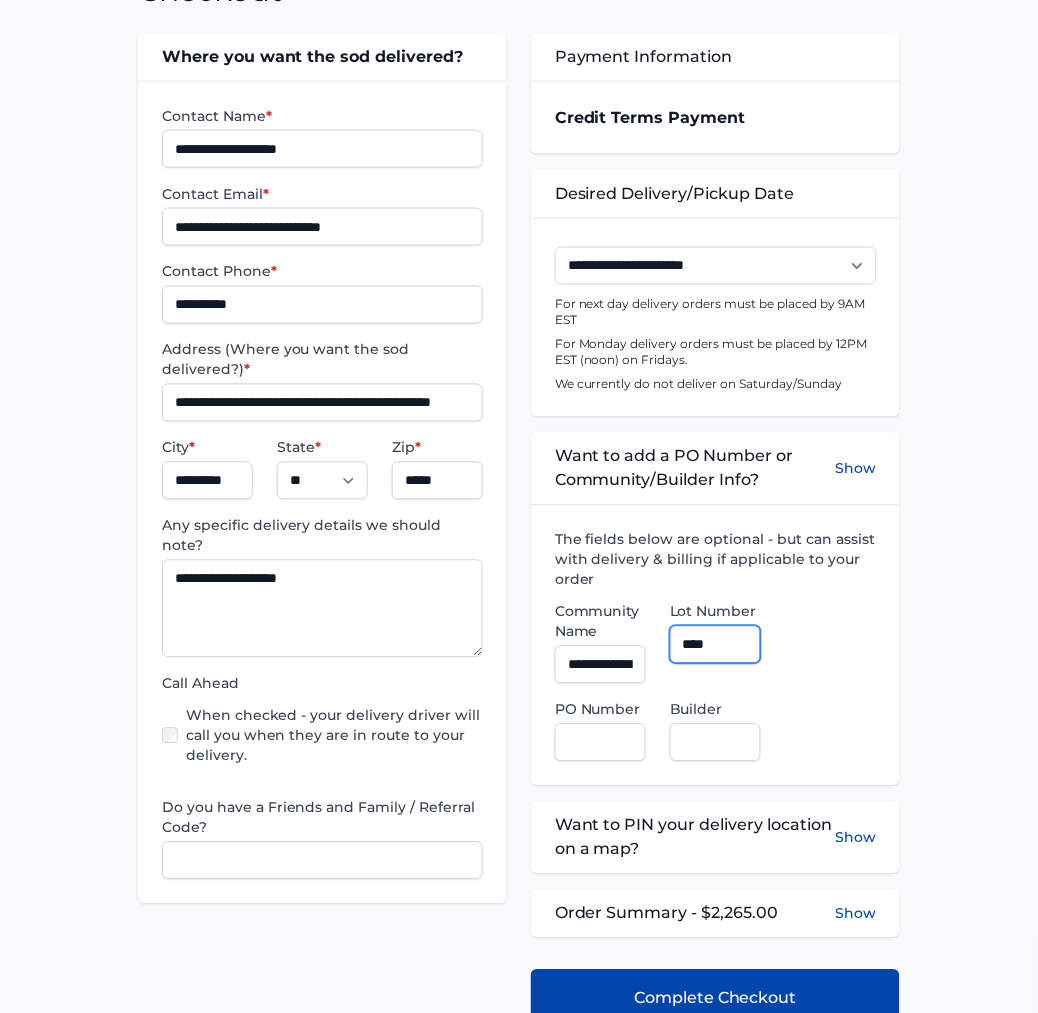 type on "**********" 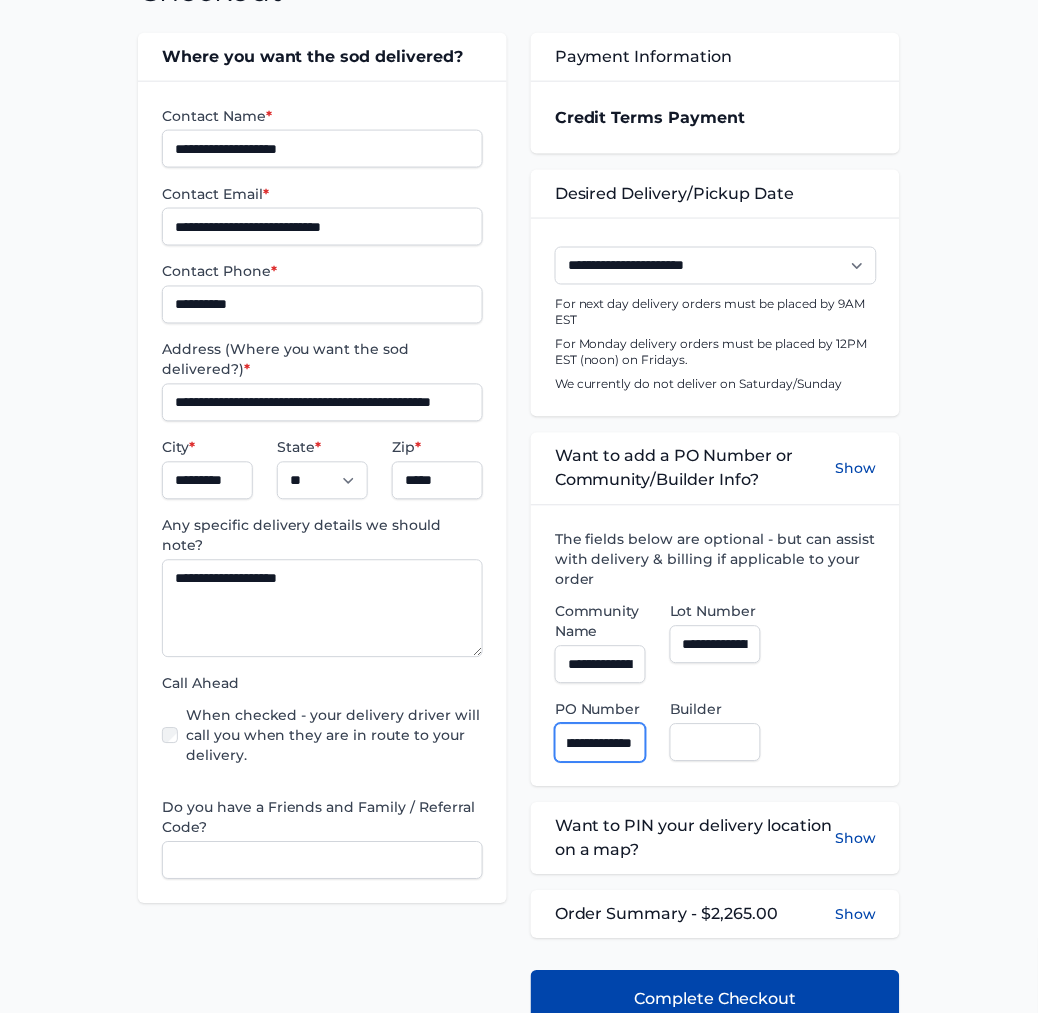 scroll, scrollTop: 0, scrollLeft: 41, axis: horizontal 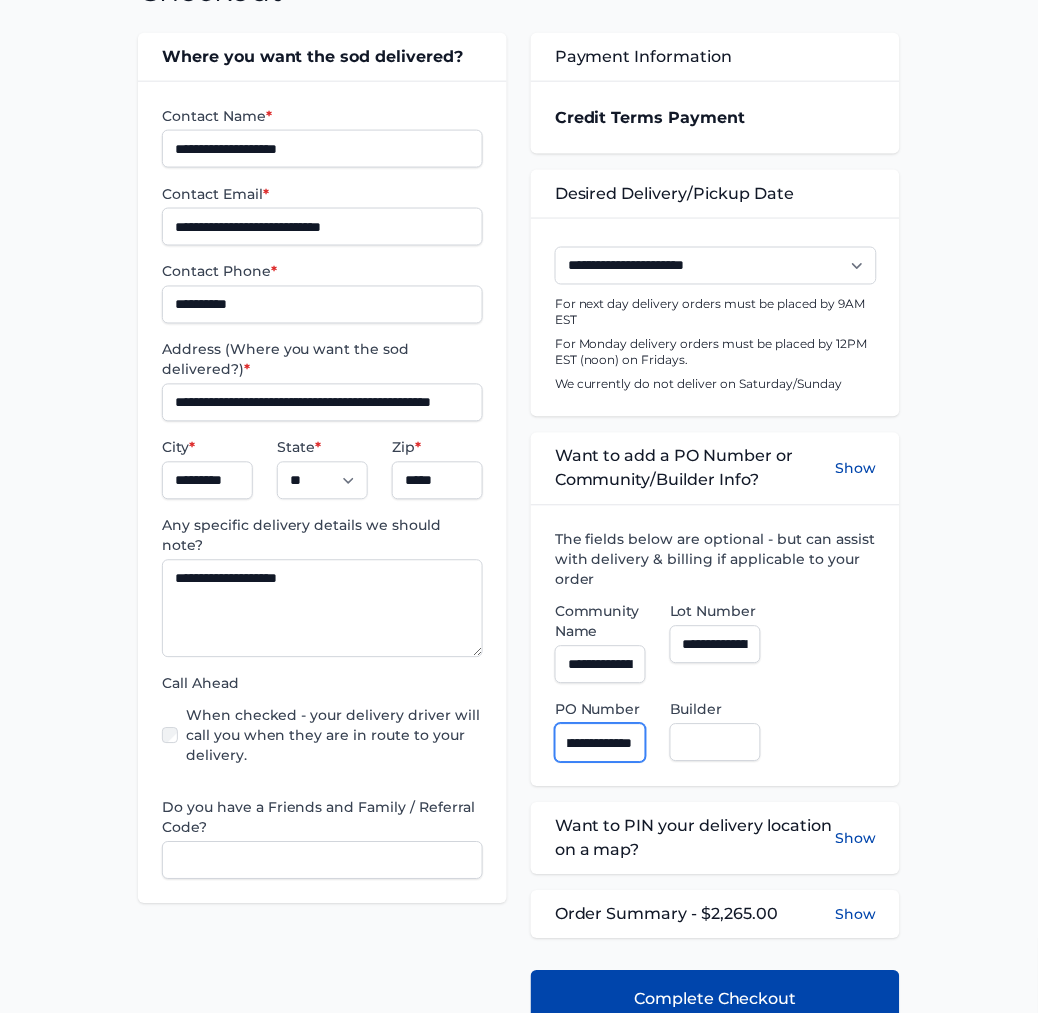 type on "**********" 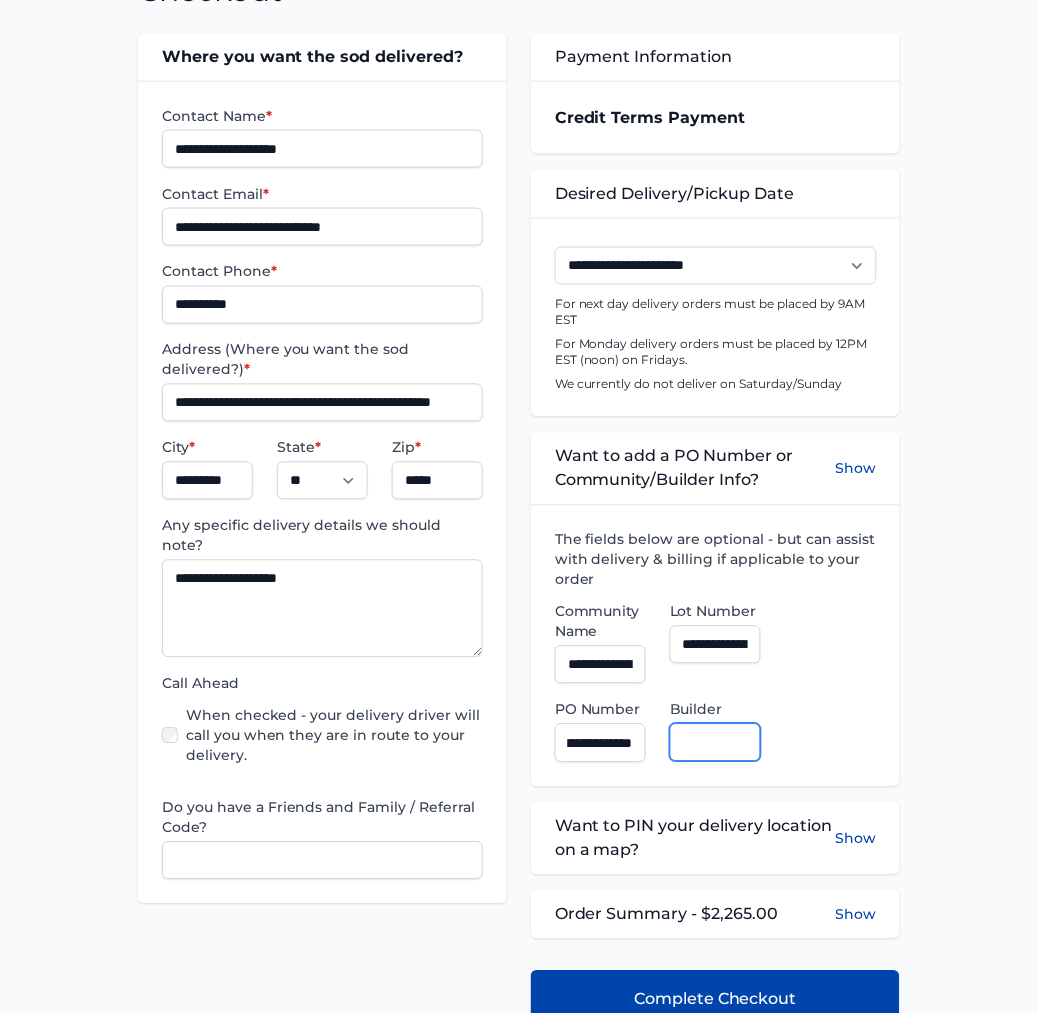 scroll, scrollTop: 0, scrollLeft: 0, axis: both 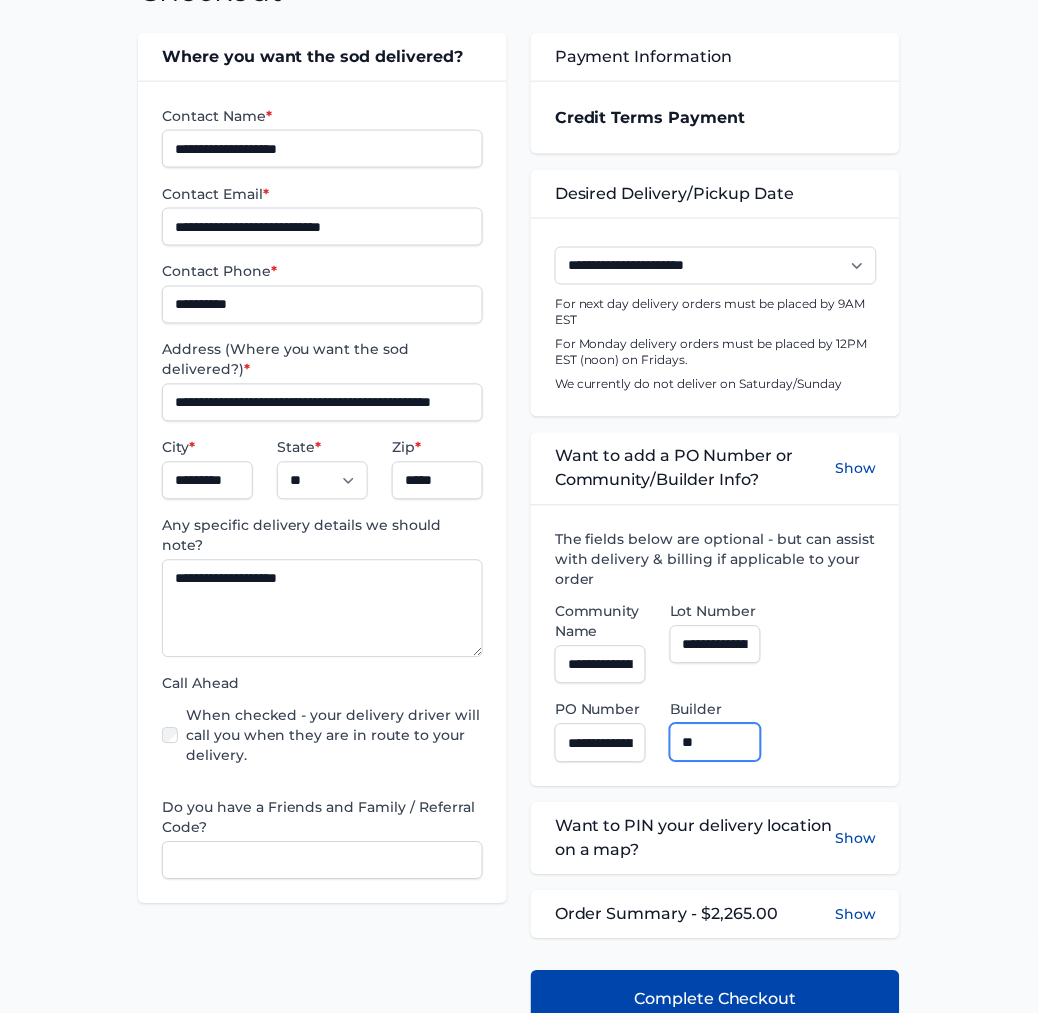type on "**********" 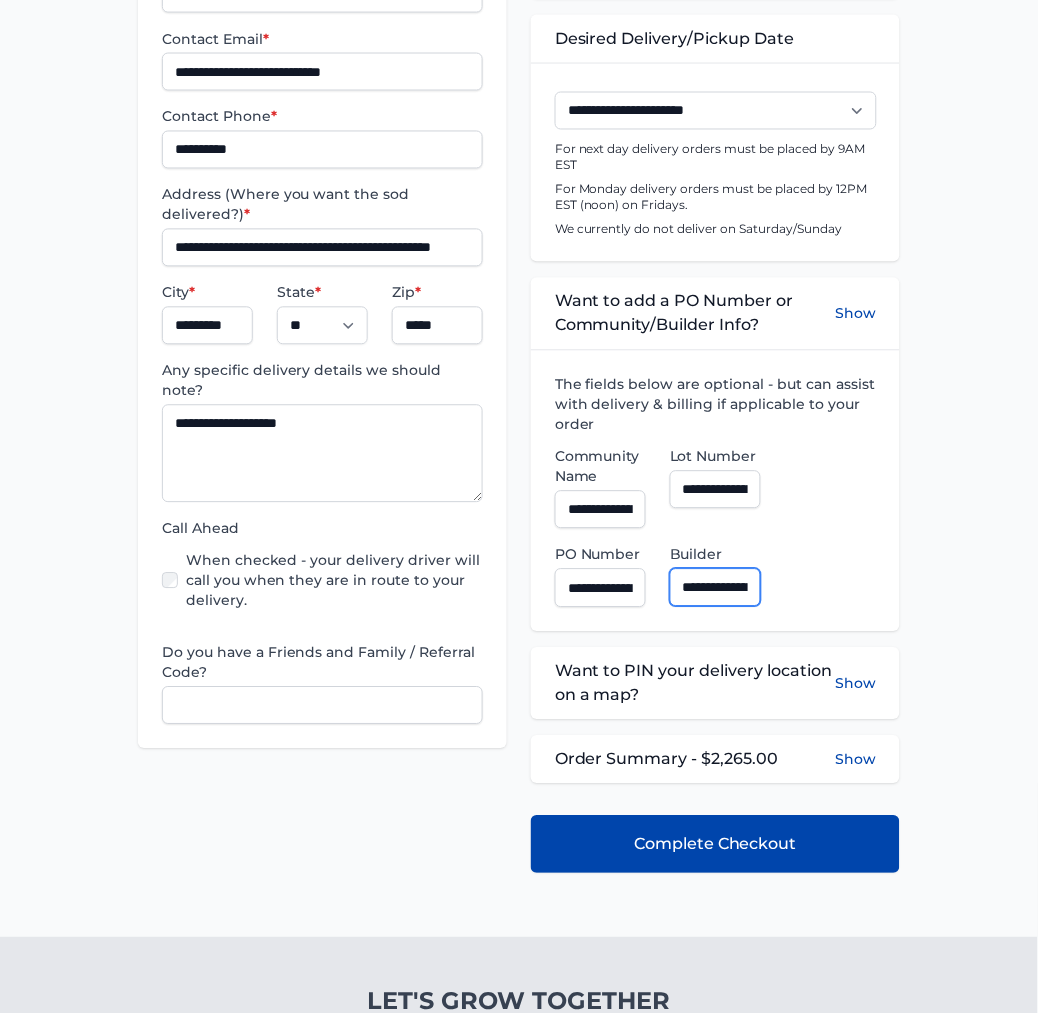 scroll, scrollTop: 555, scrollLeft: 0, axis: vertical 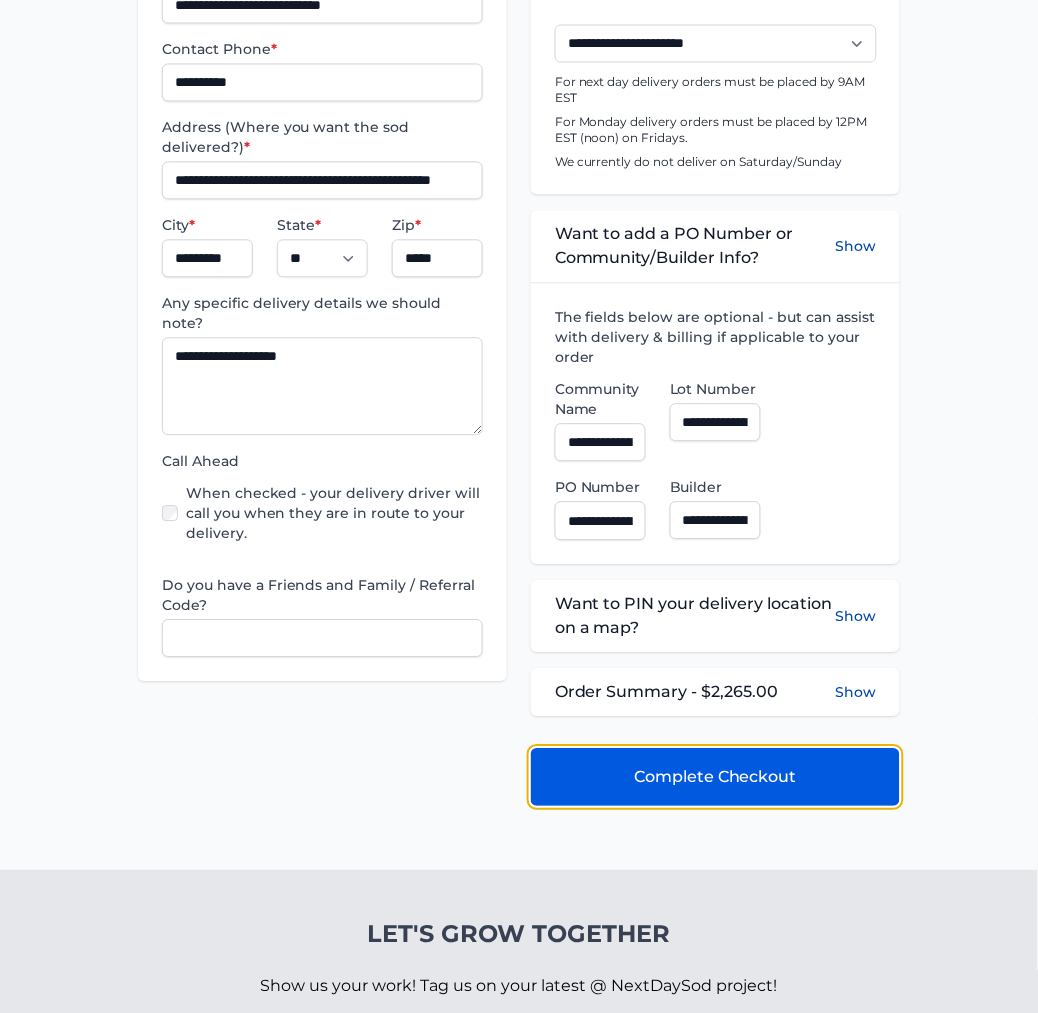 click on "Complete Checkout" at bounding box center (715, 778) 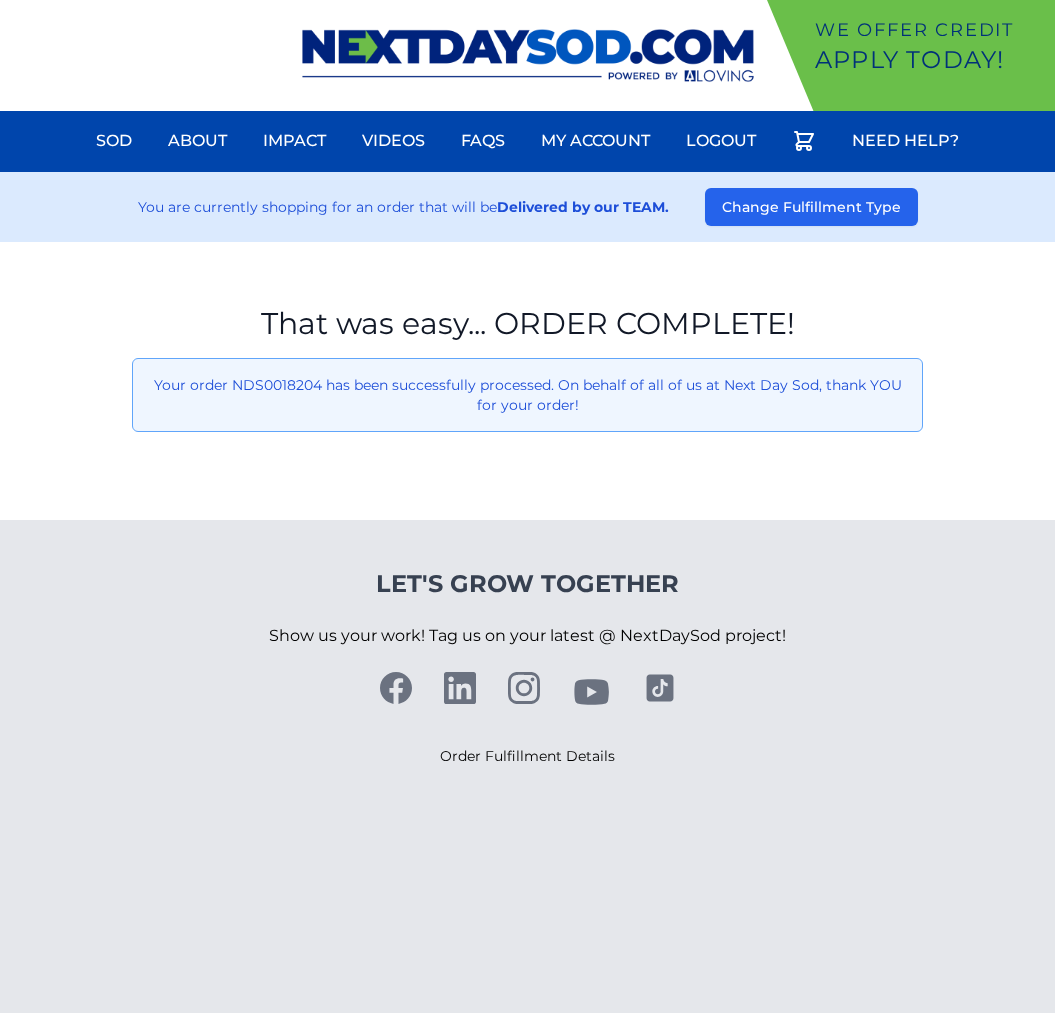 scroll, scrollTop: 0, scrollLeft: 0, axis: both 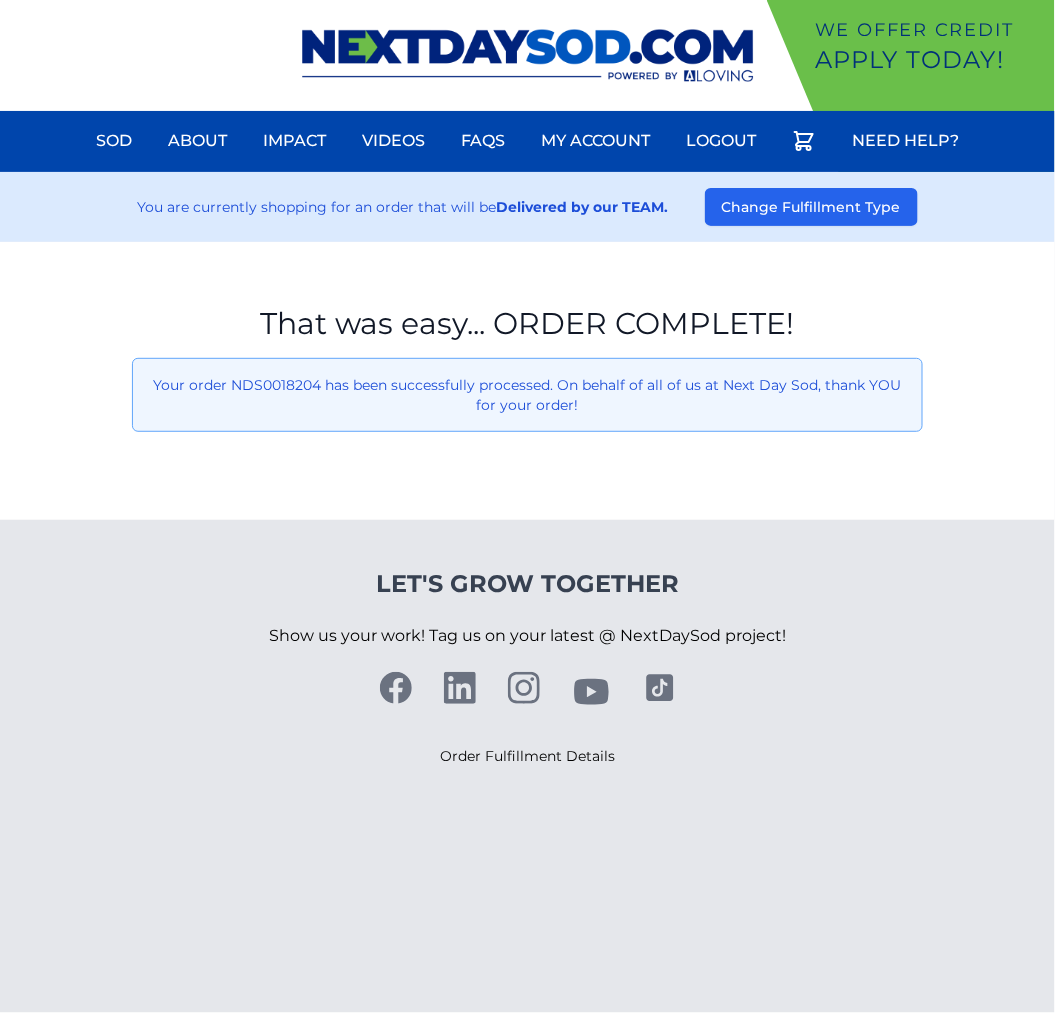 drag, startPoint x: 72, startPoint y: 304, endPoint x: 94, endPoint y: 307, distance: 22.203604 